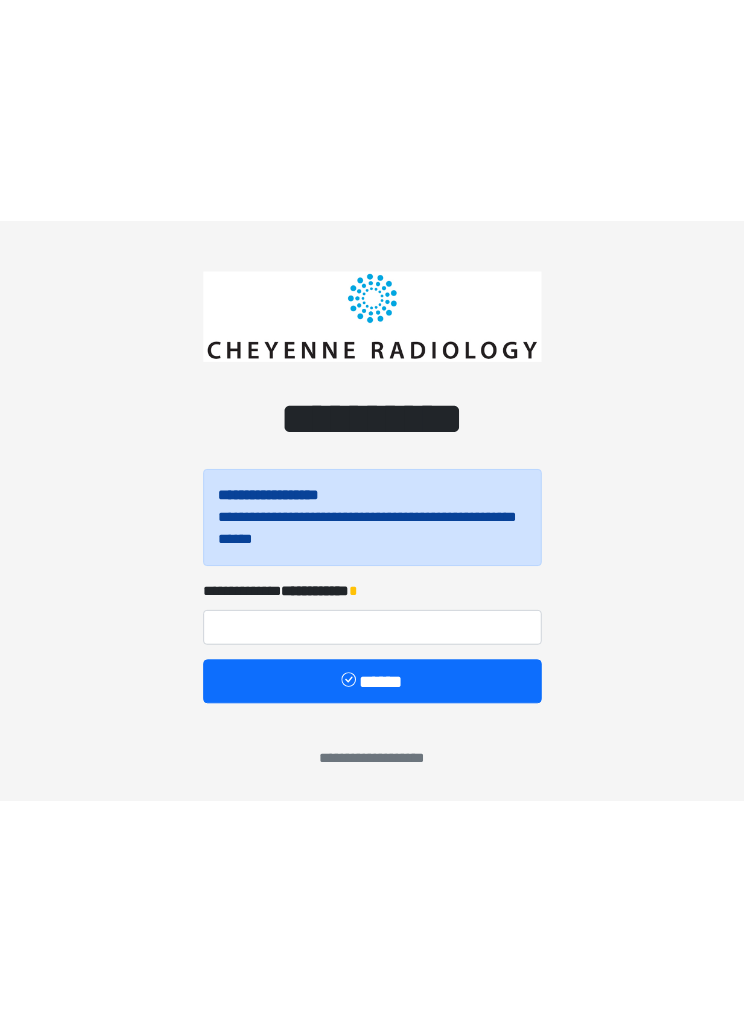 scroll, scrollTop: 0, scrollLeft: 0, axis: both 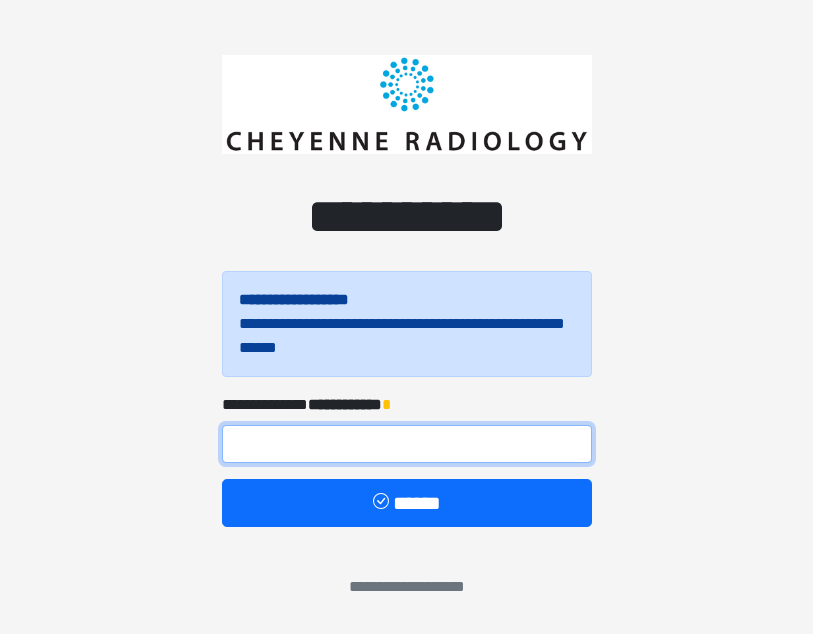 click at bounding box center [407, 444] 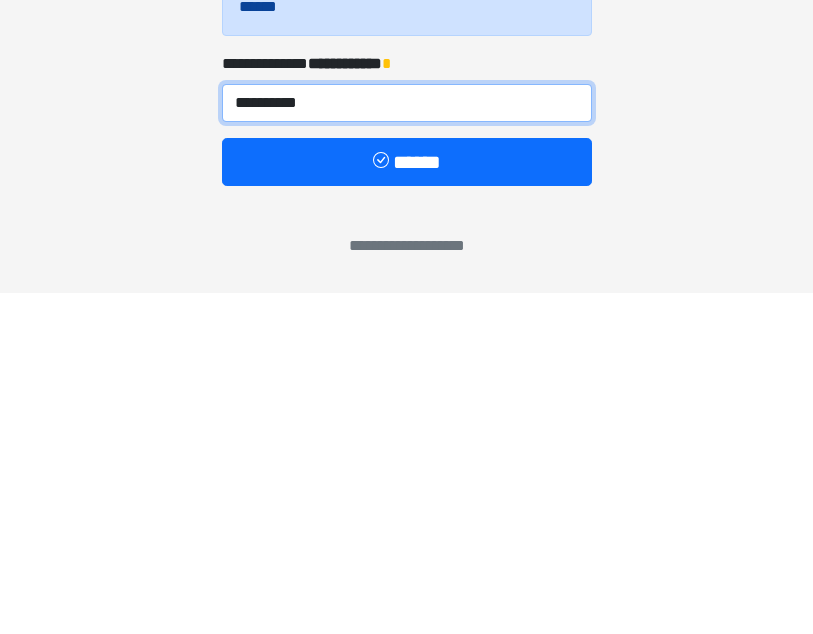 type on "**********" 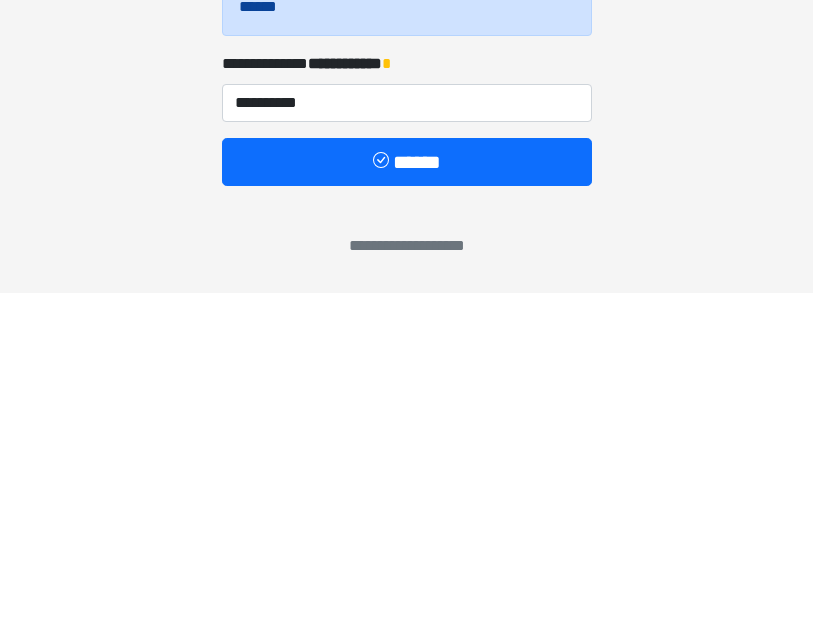 click at bounding box center [383, 503] 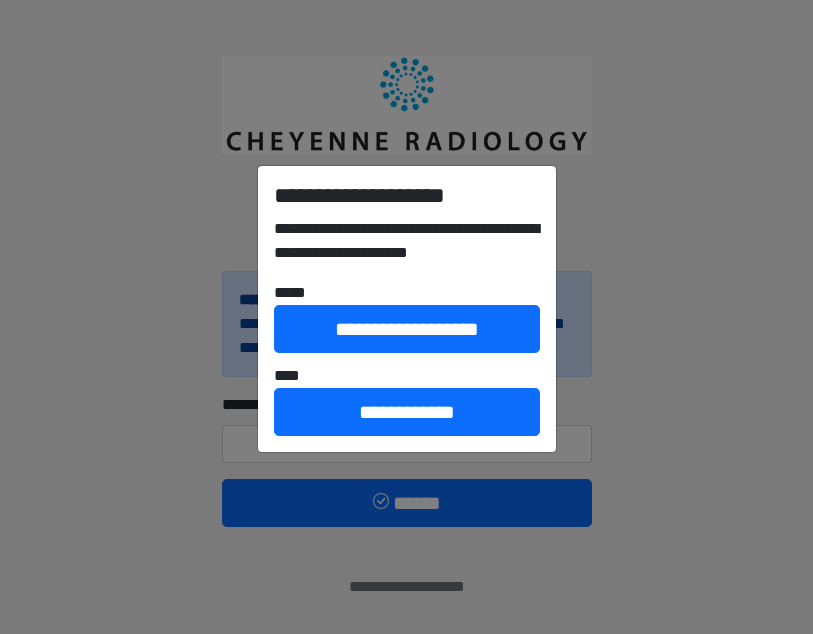click on "**********" at bounding box center [407, 412] 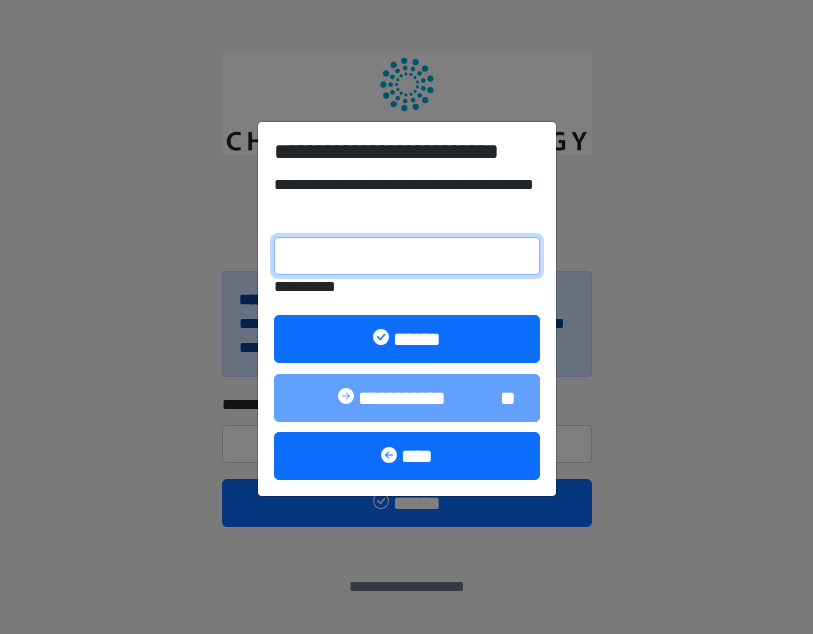 click on "**********" at bounding box center [407, 256] 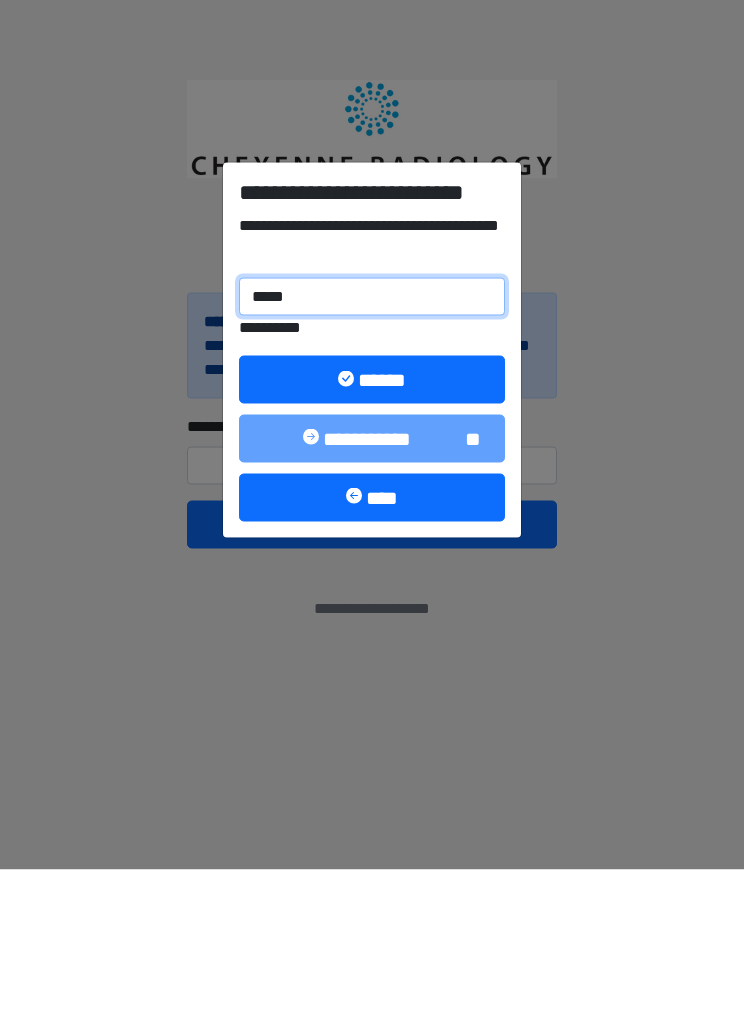 click at bounding box center (348, 534) 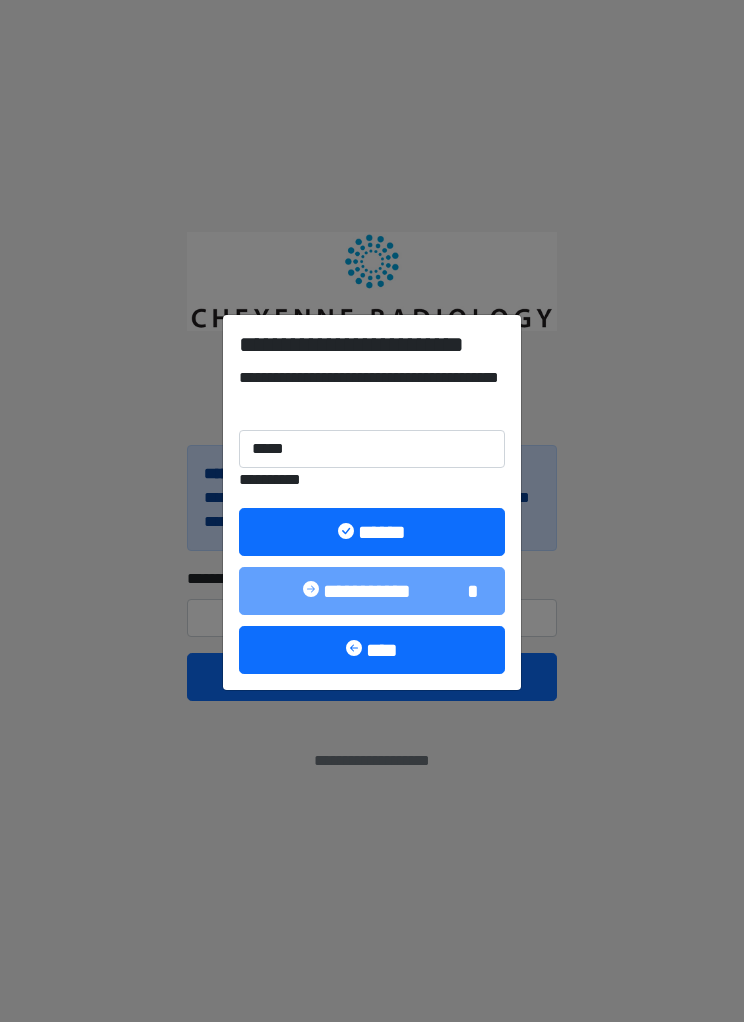 click on "******" at bounding box center (372, 533) 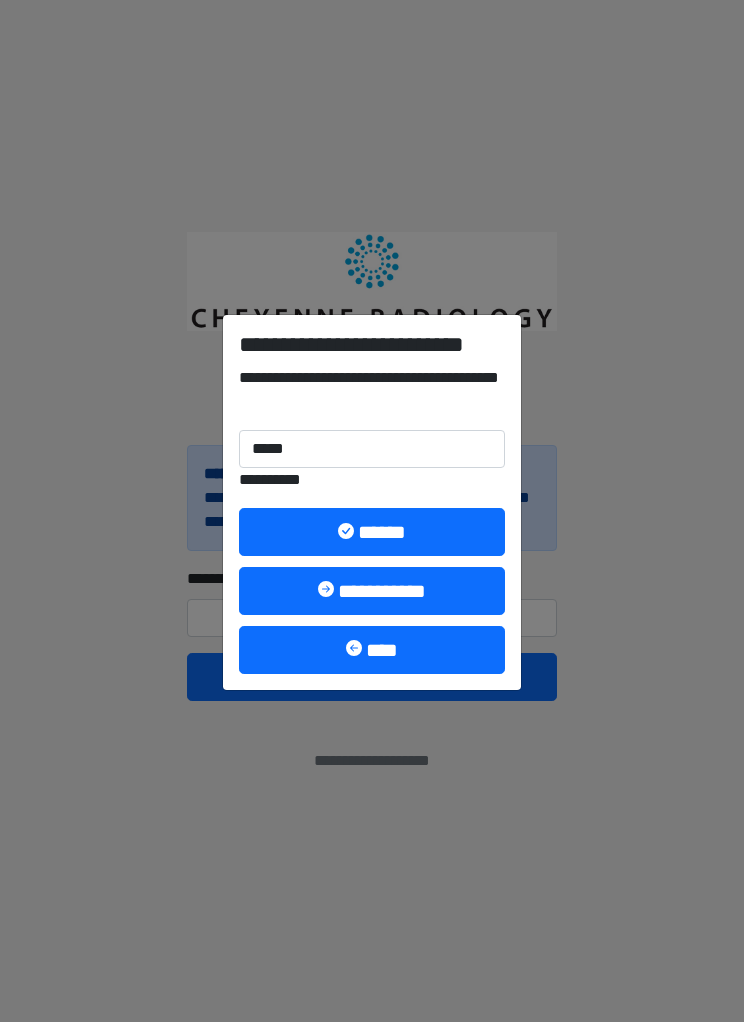 click on "**********" at bounding box center (372, 592) 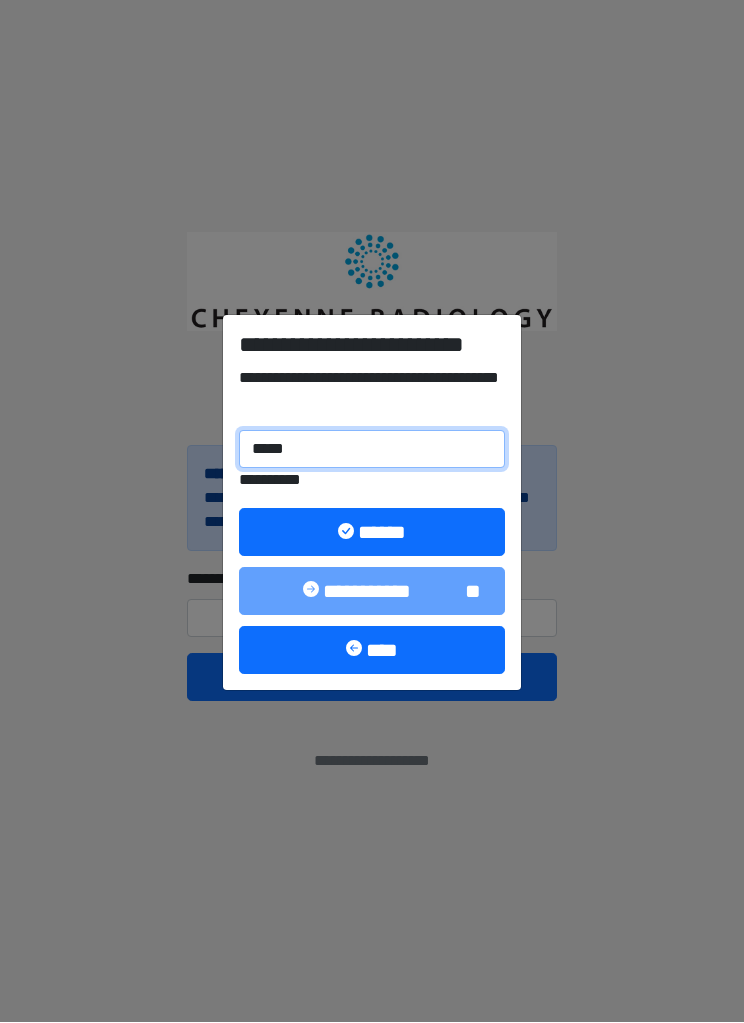 click on "*****" at bounding box center [372, 450] 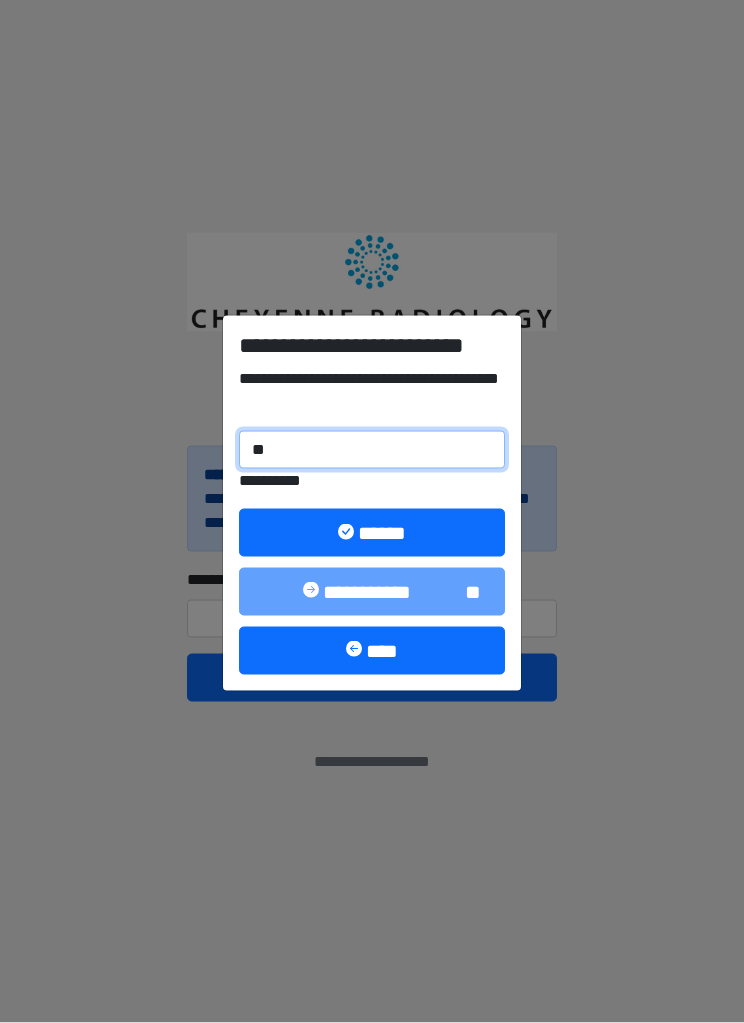 type on "*" 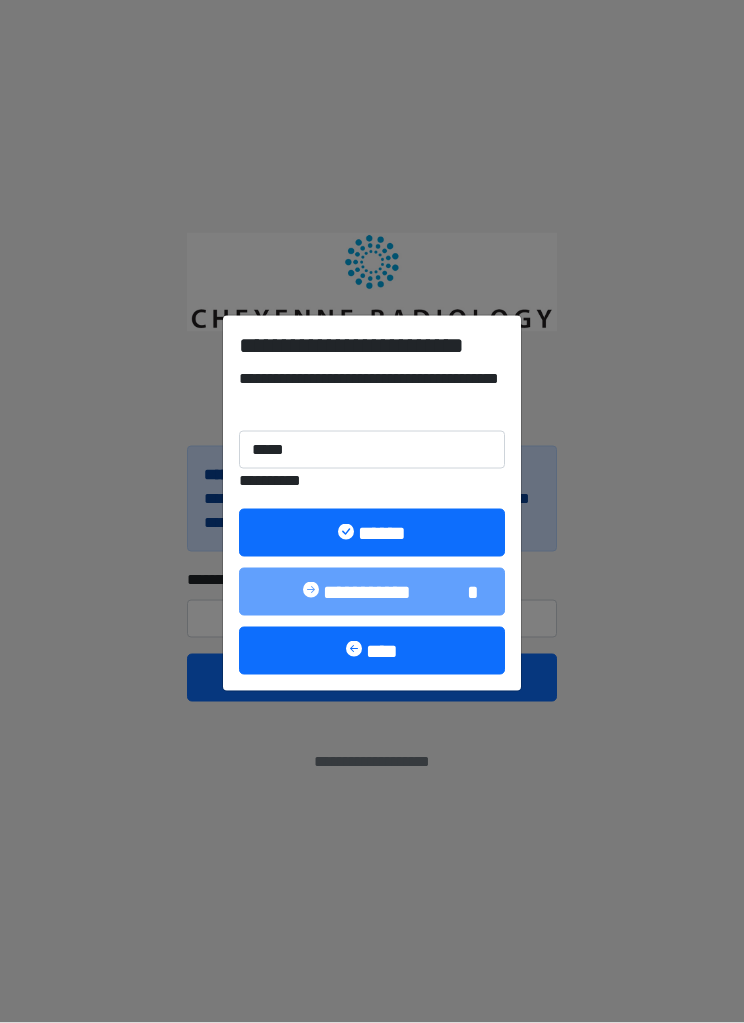 click on "******" at bounding box center [372, 533] 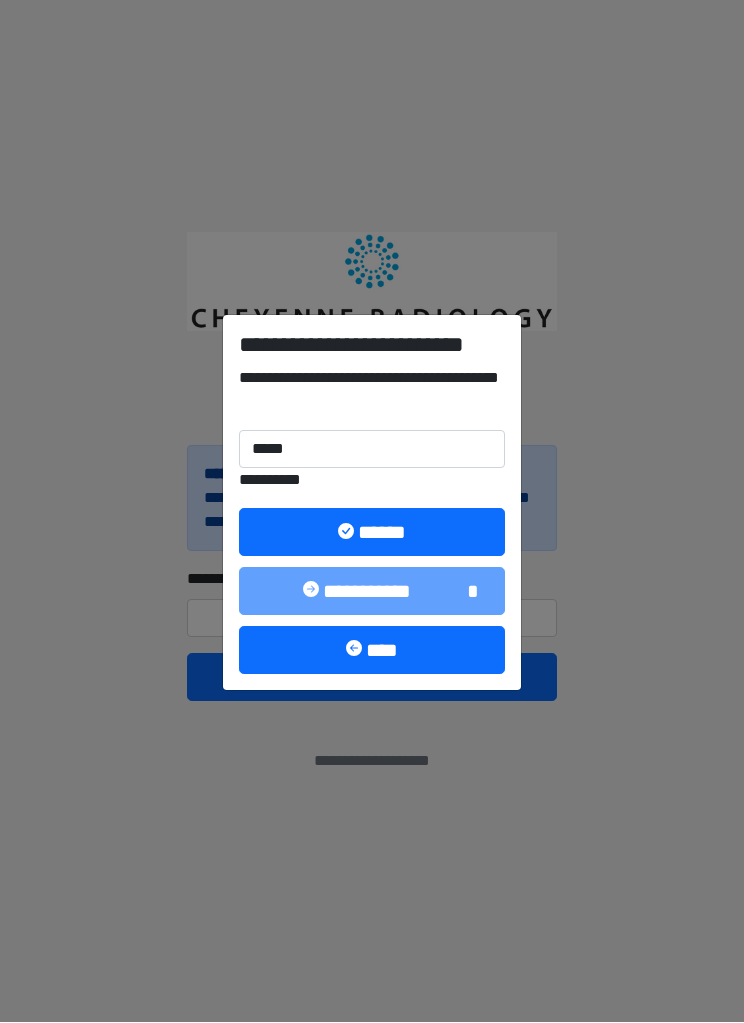 click on "****" at bounding box center [372, 651] 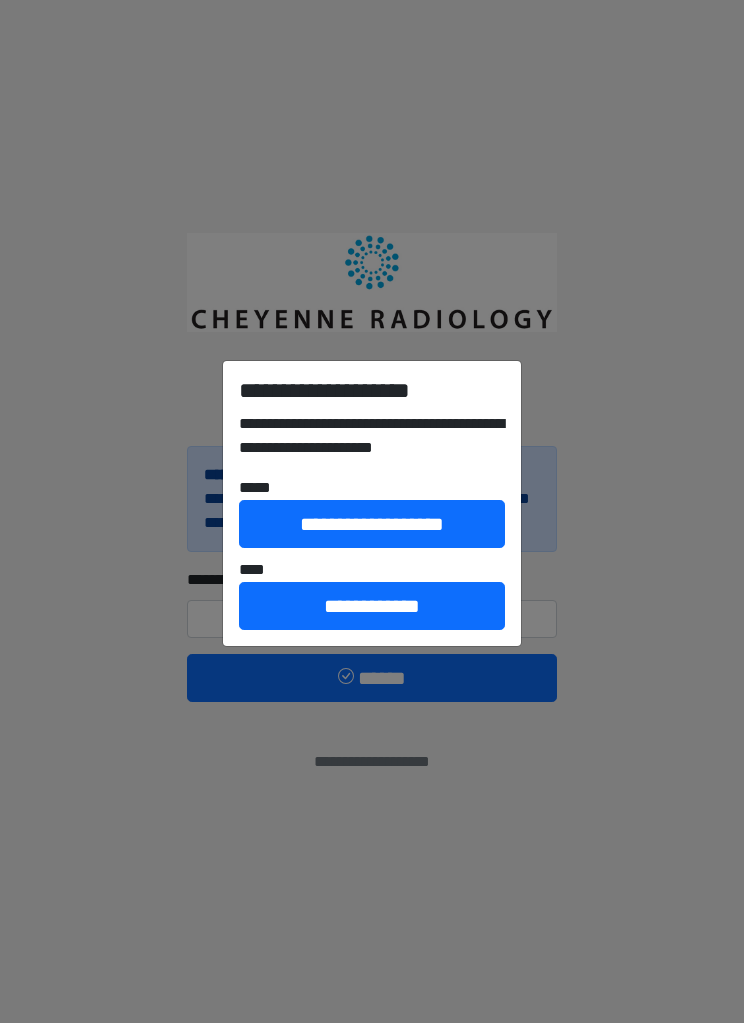 click on "**********" at bounding box center (372, 524) 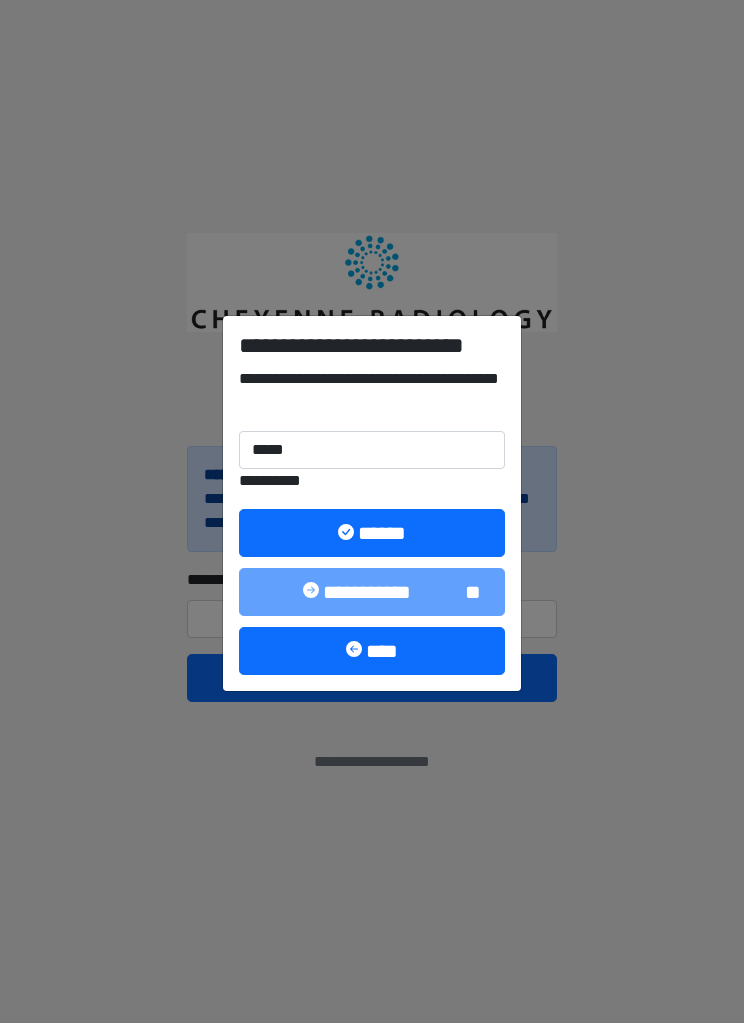 click on "****" at bounding box center (372, 651) 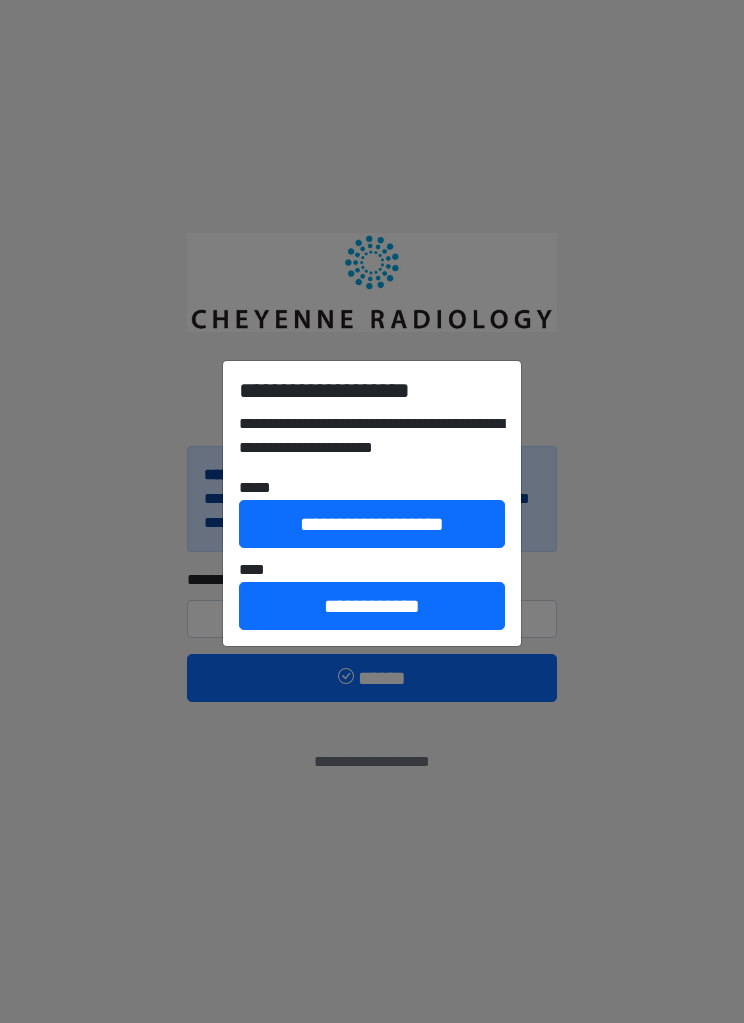 click on "**********" at bounding box center (372, 524) 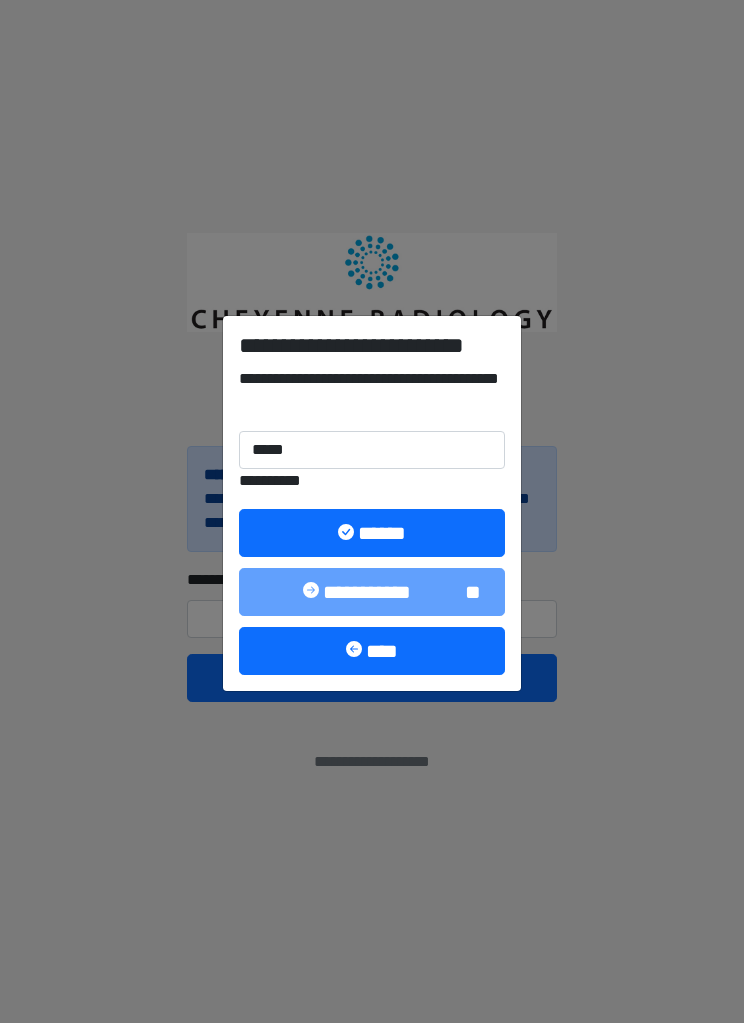click on "******" at bounding box center [372, 533] 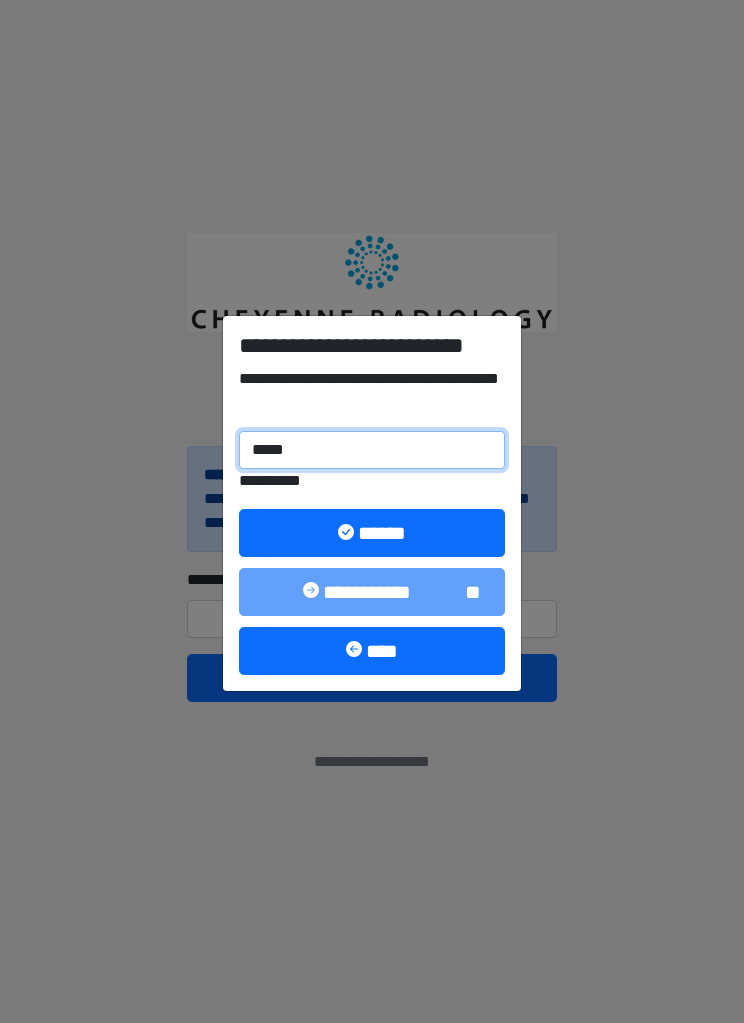 click on "*****" at bounding box center [372, 450] 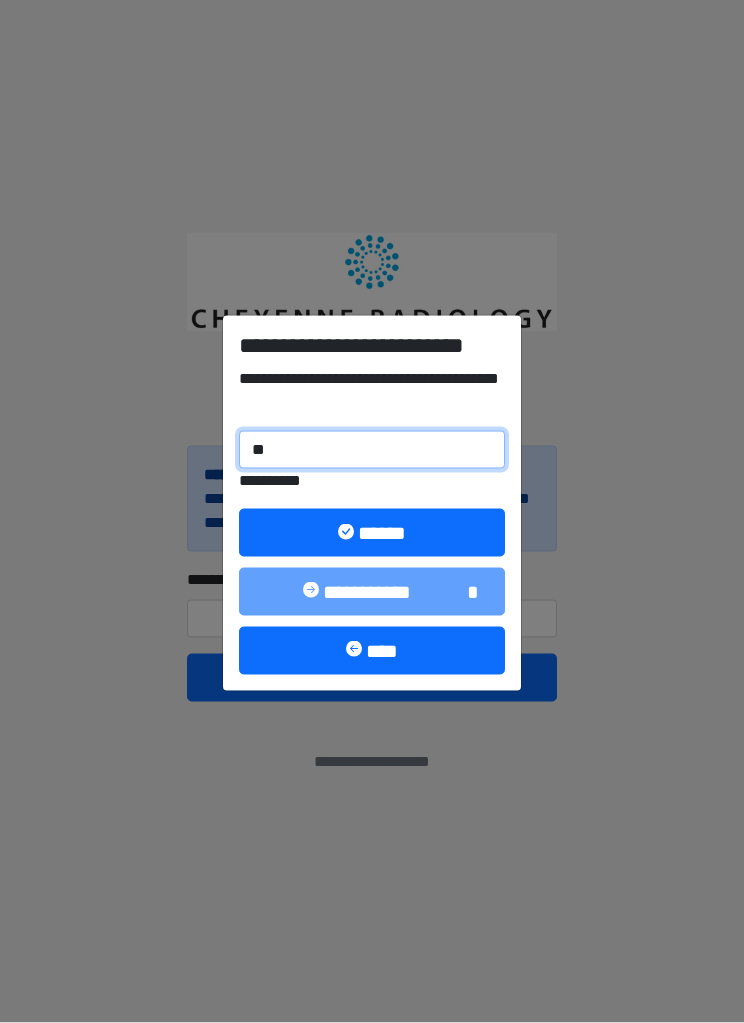 type on "*" 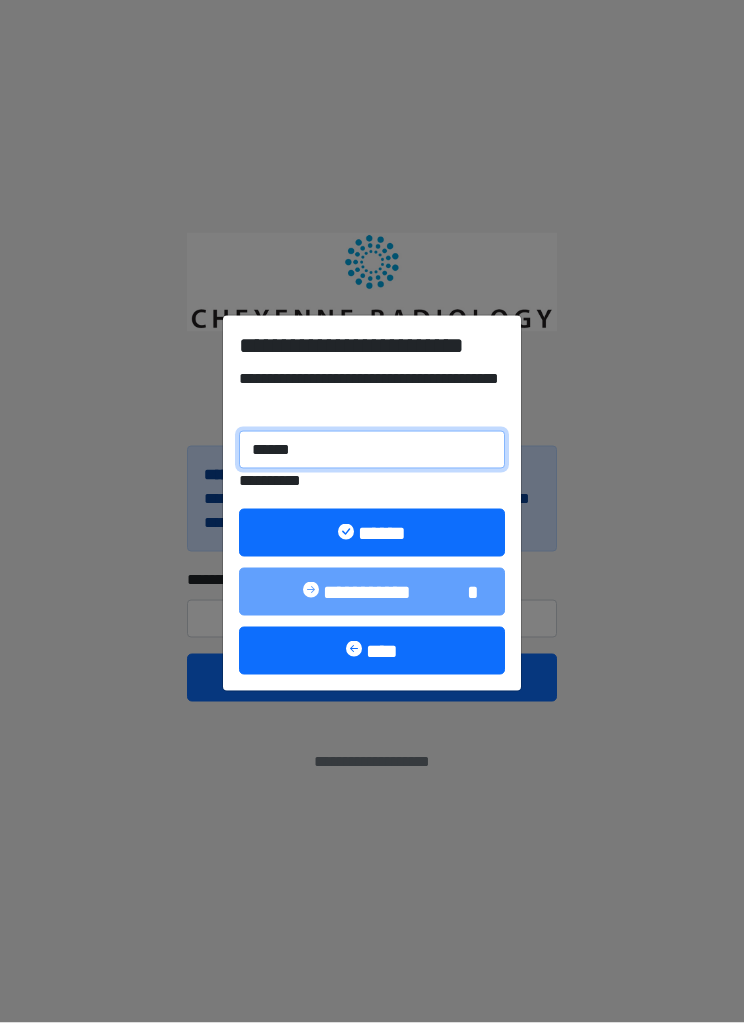 type on "******" 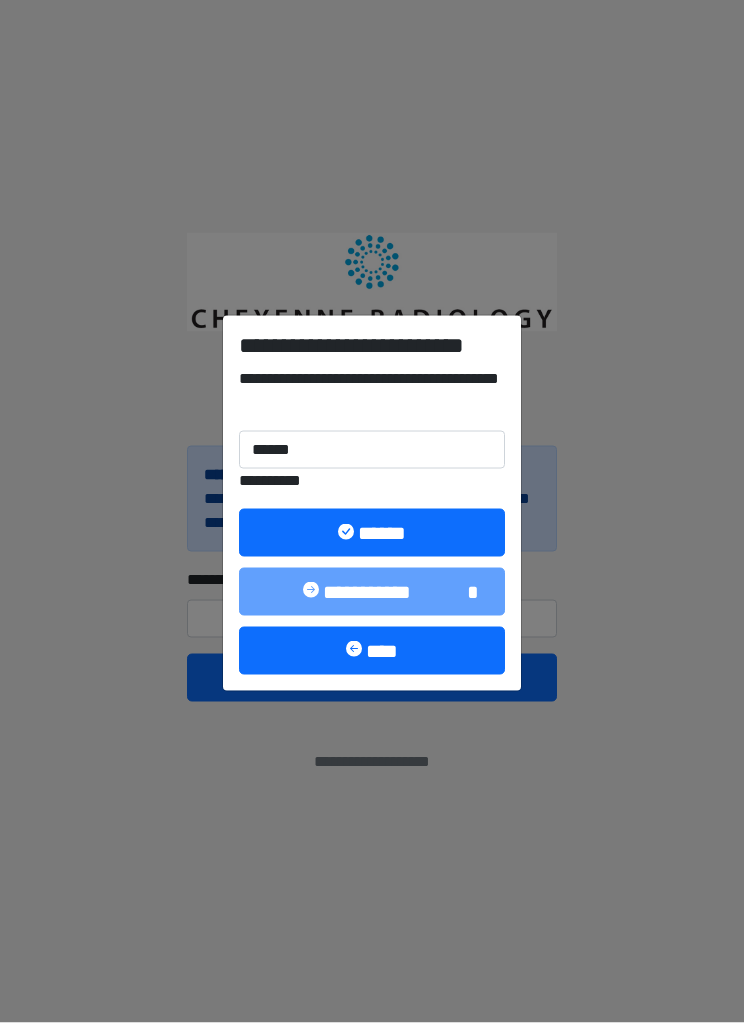 click on "******" at bounding box center (372, 533) 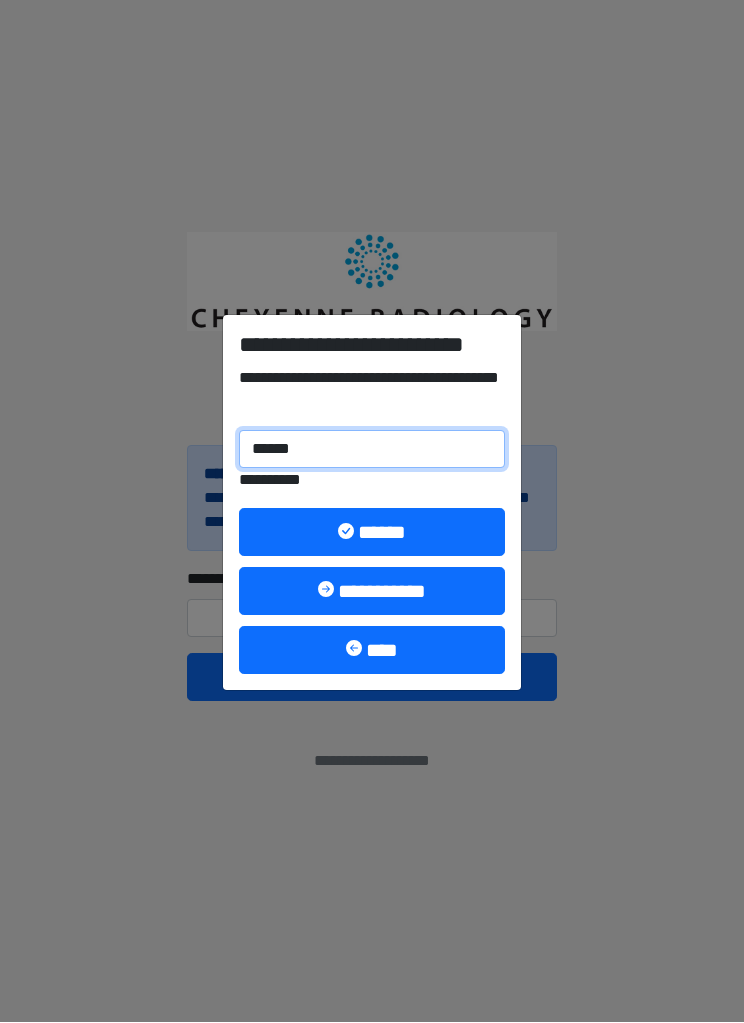 click on "******" at bounding box center [372, 450] 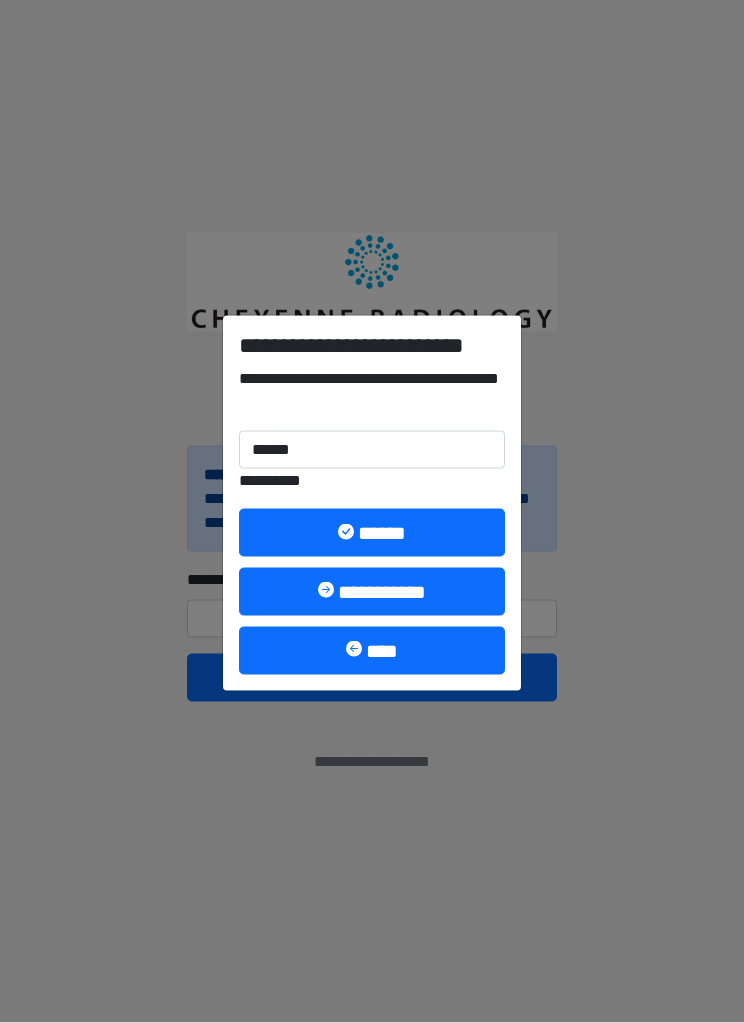 click on "**********" at bounding box center (372, 592) 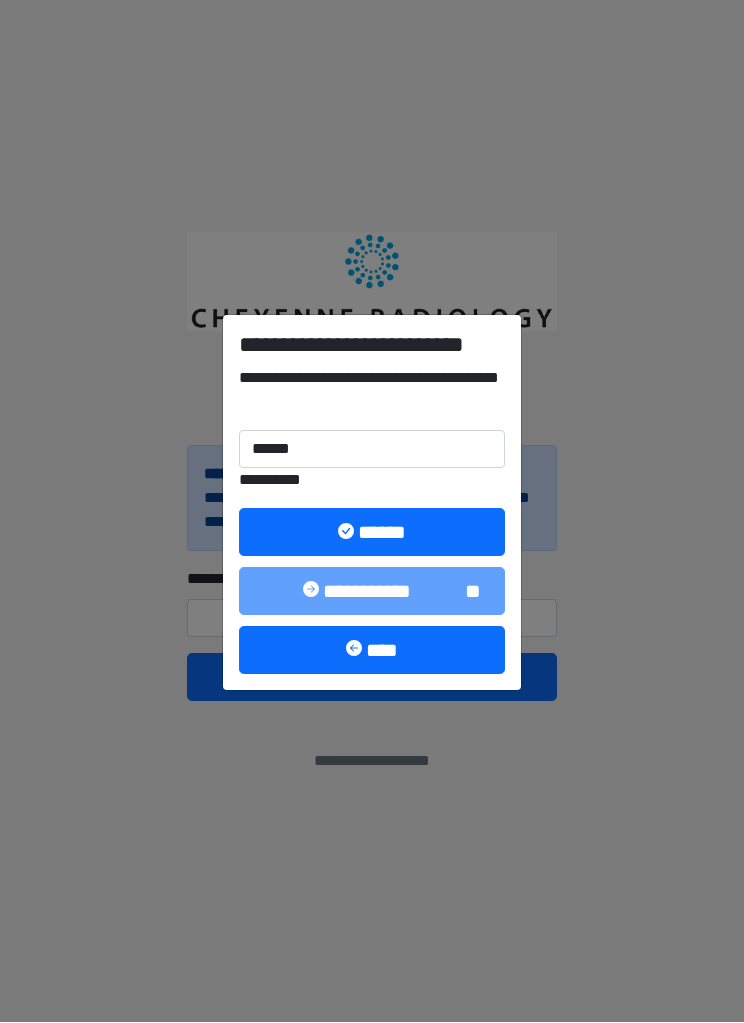 click on "**********" at bounding box center [372, 503] 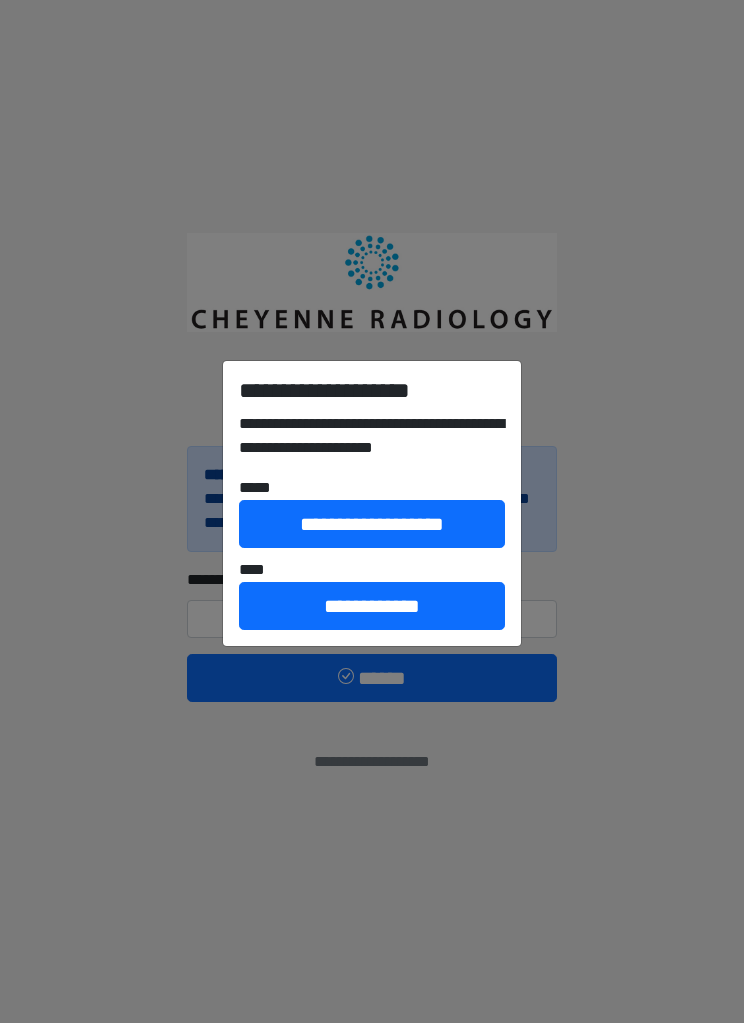 click on "**********" at bounding box center (372, 504) 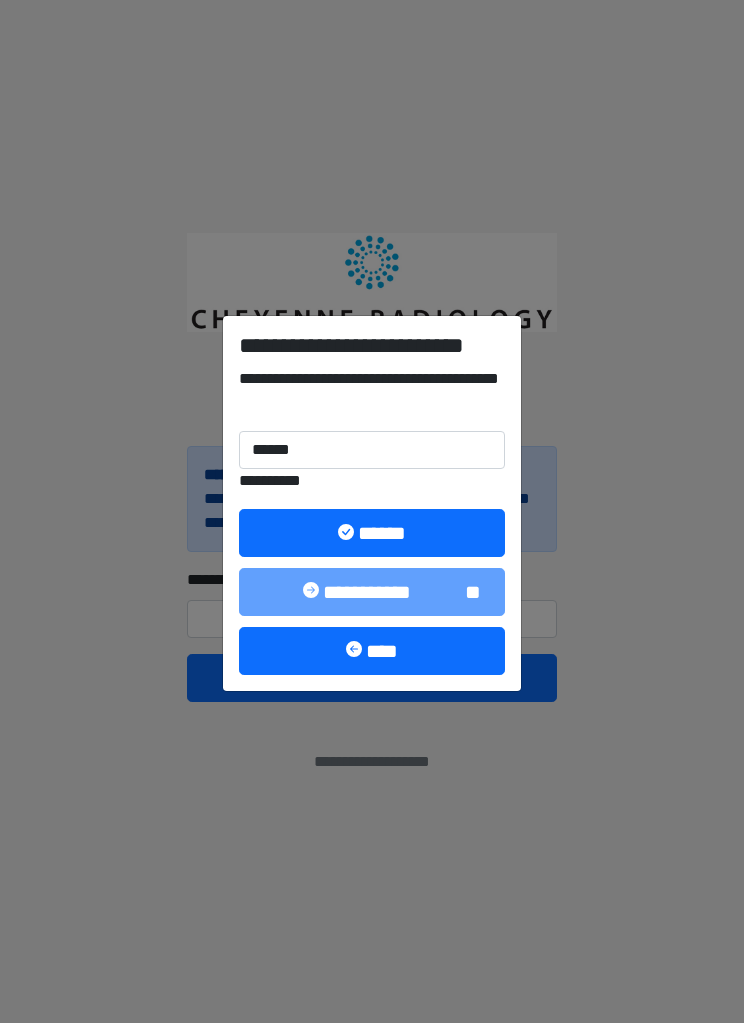 click on "******" at bounding box center (372, 533) 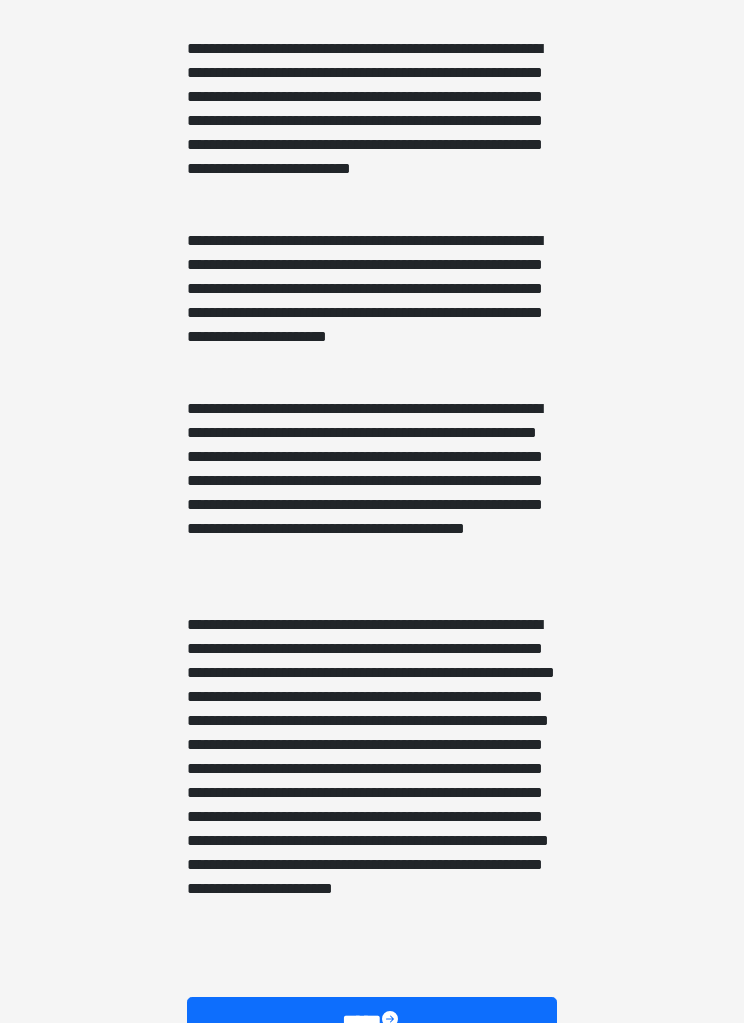 scroll, scrollTop: 946, scrollLeft: 0, axis: vertical 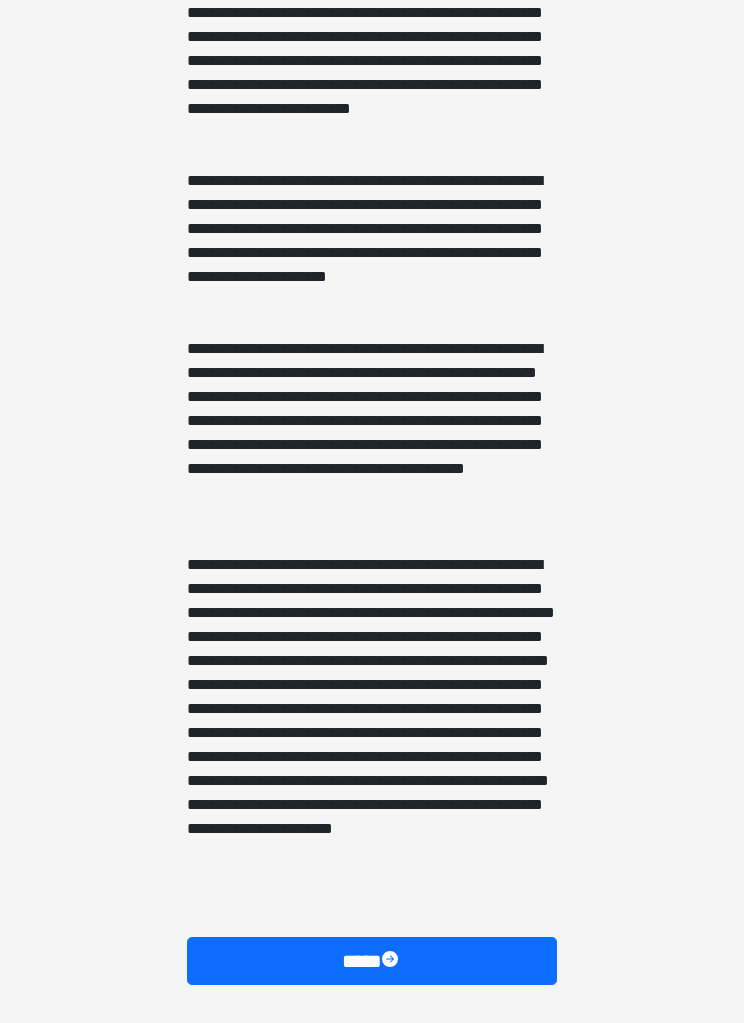 click at bounding box center (392, 962) 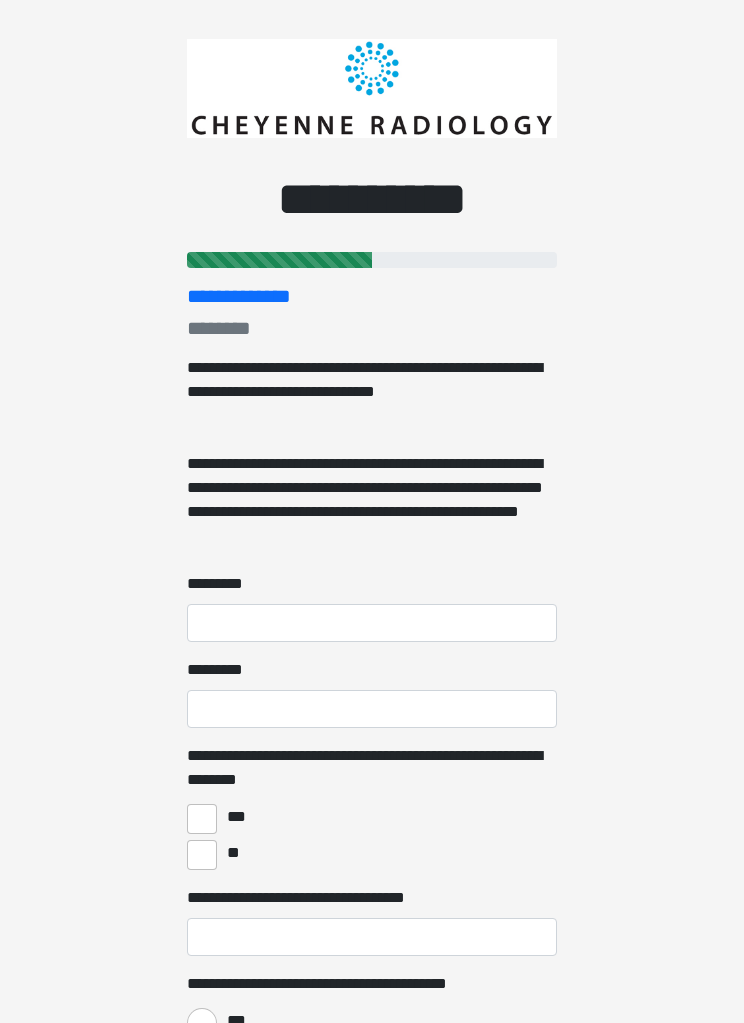 scroll, scrollTop: 0, scrollLeft: 0, axis: both 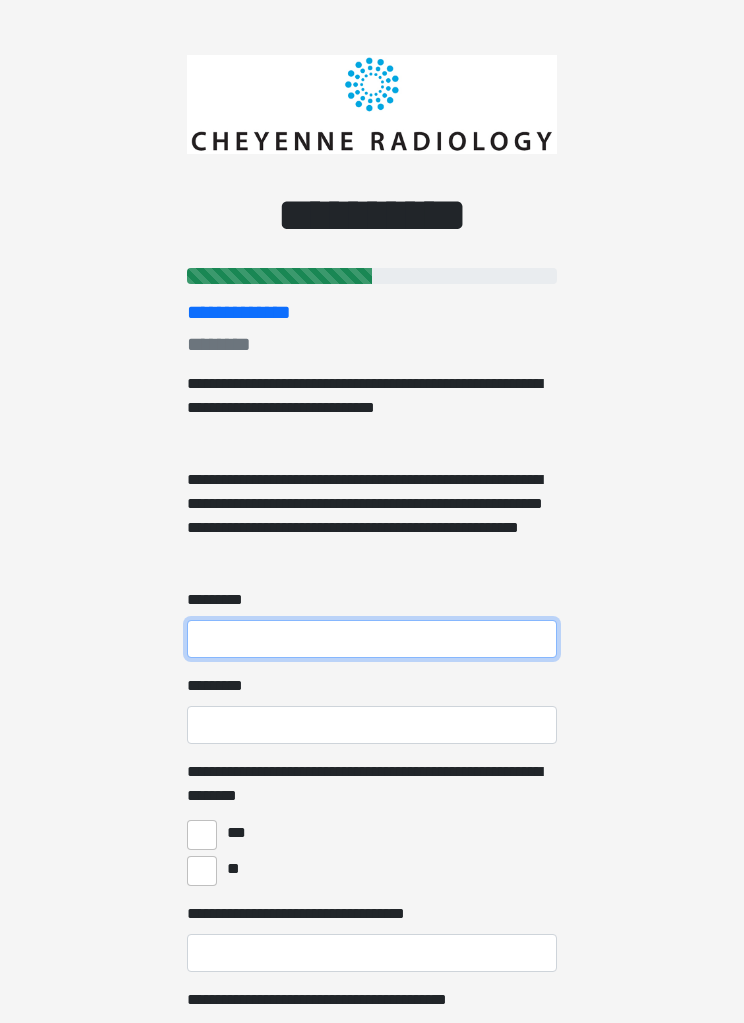 click on "******* *" at bounding box center [372, 639] 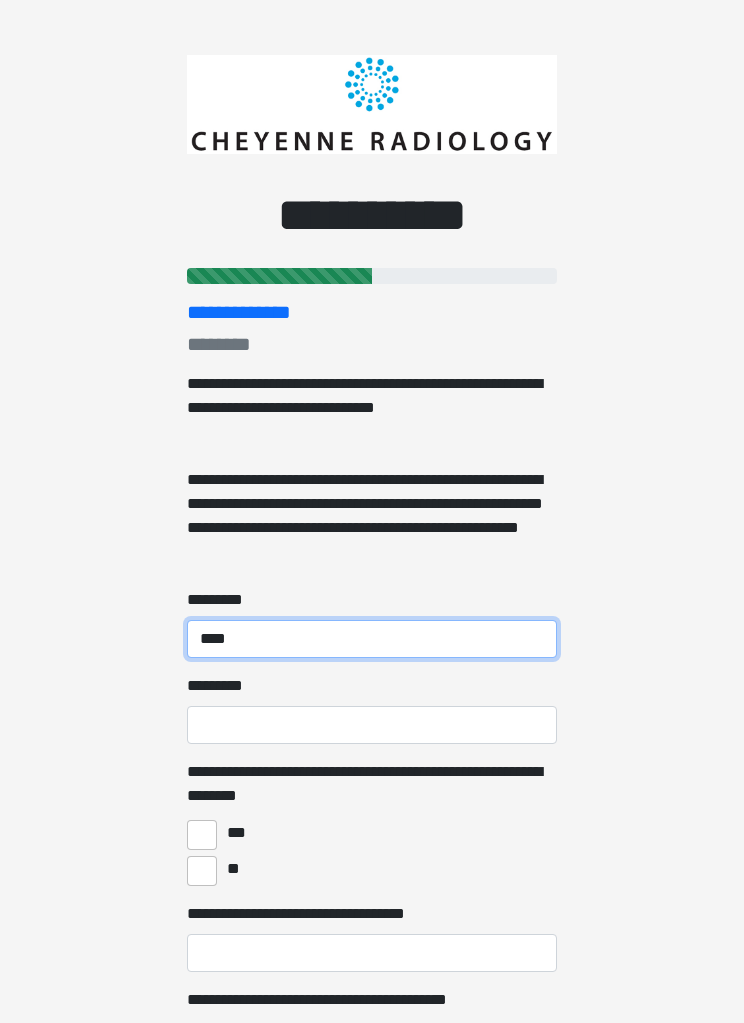 type on "****" 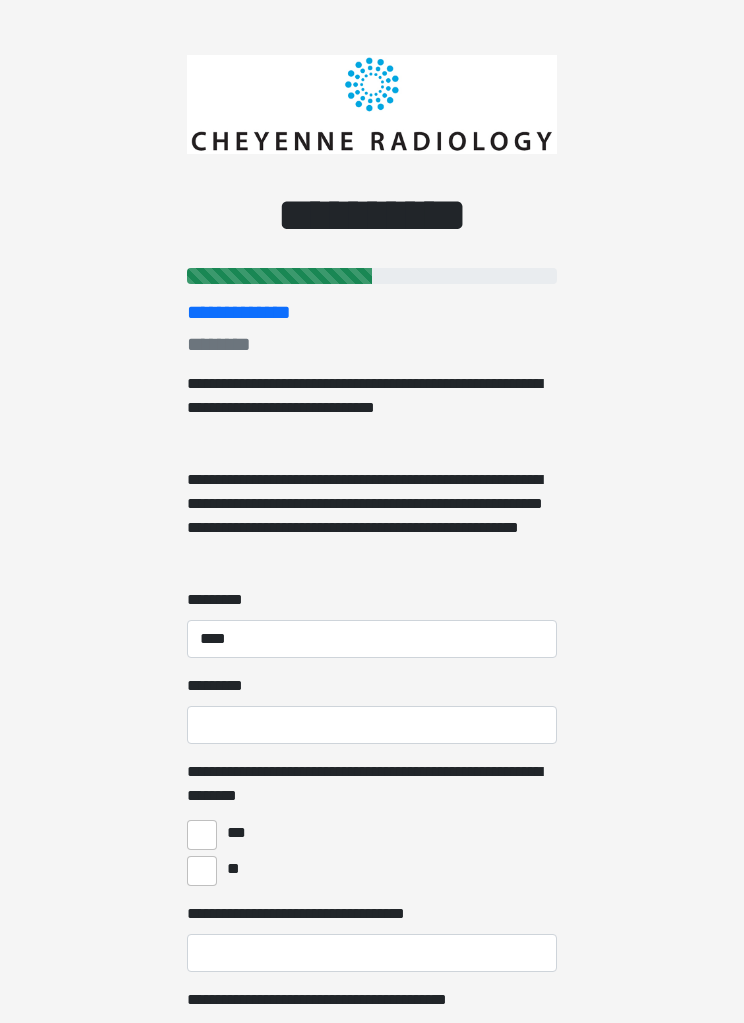 click on "******* *" at bounding box center [222, 686] 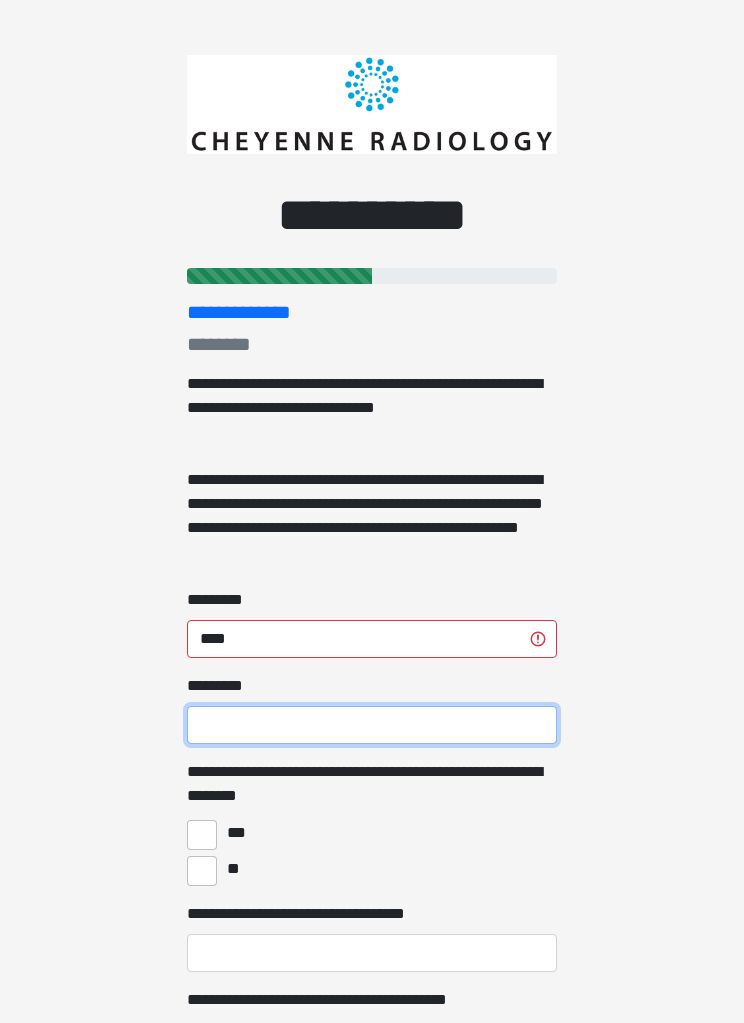 scroll, scrollTop: 10, scrollLeft: 0, axis: vertical 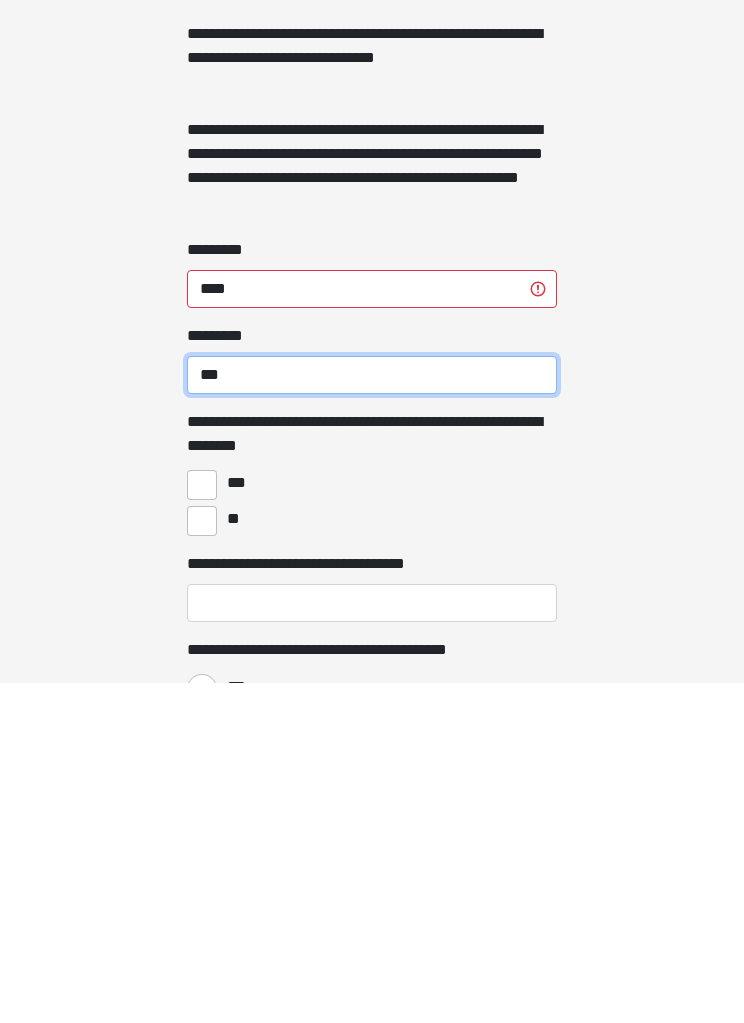 type on "***" 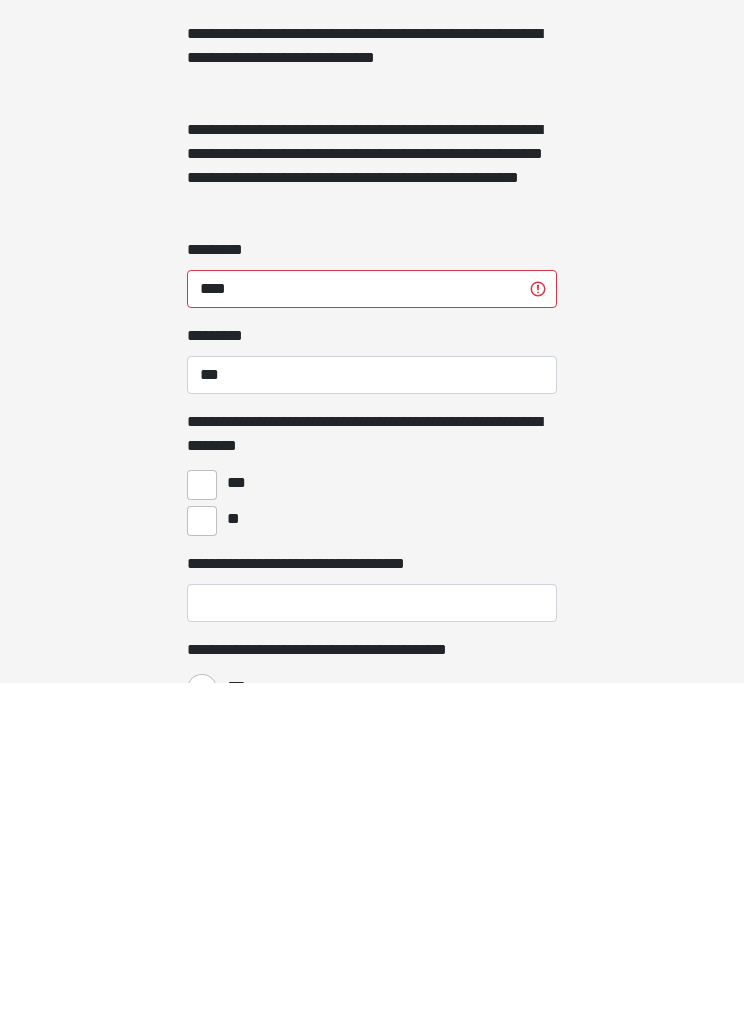 click on "**********" at bounding box center (372, 501) 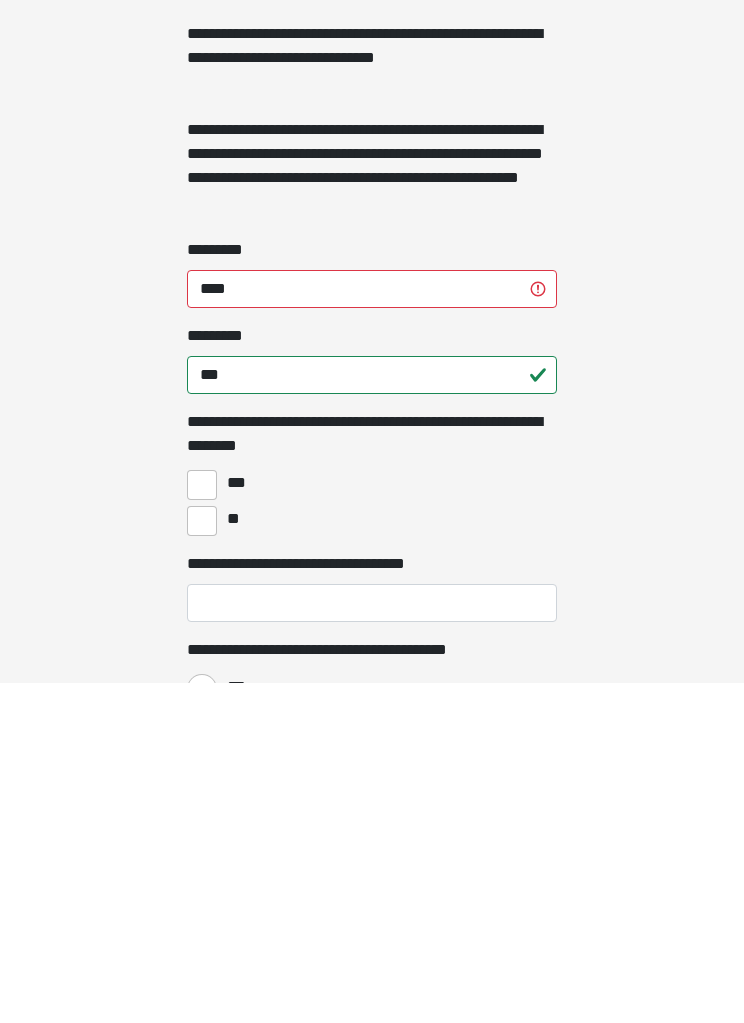 scroll, scrollTop: 351, scrollLeft: 0, axis: vertical 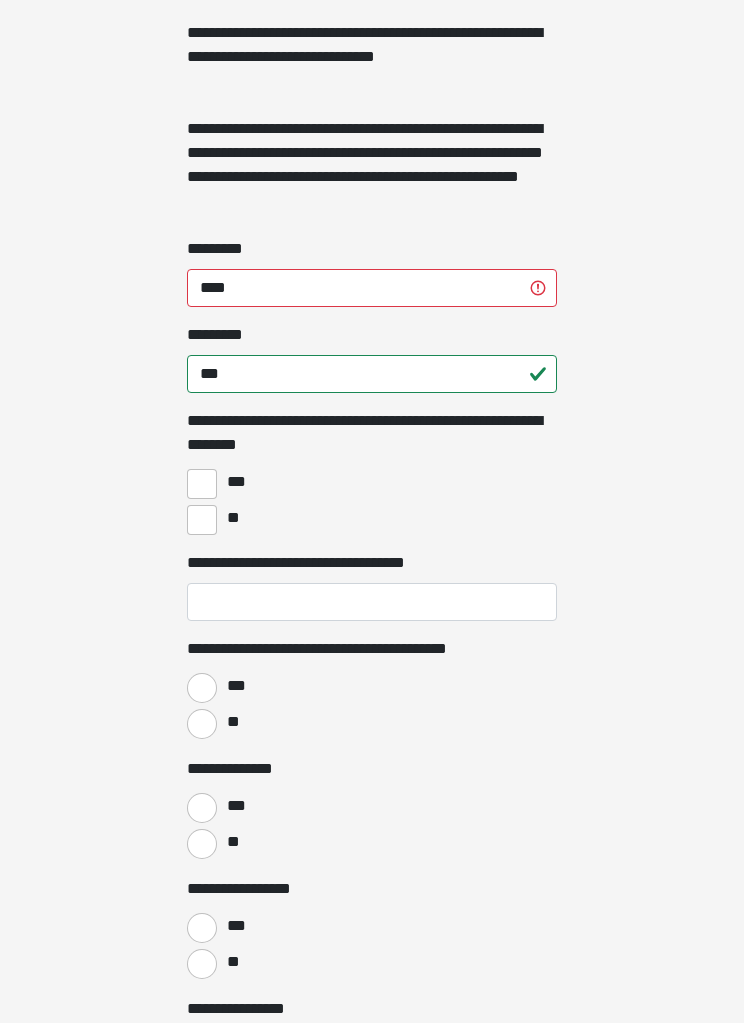 click on "**" at bounding box center (202, 520) 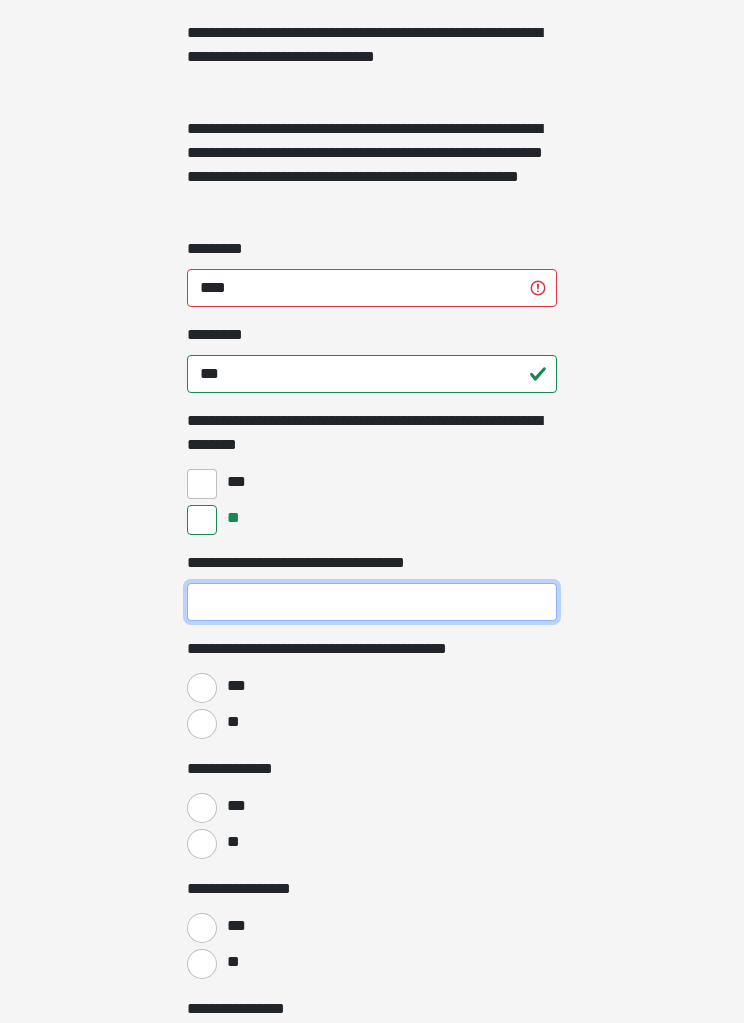 click on "**********" at bounding box center [372, 602] 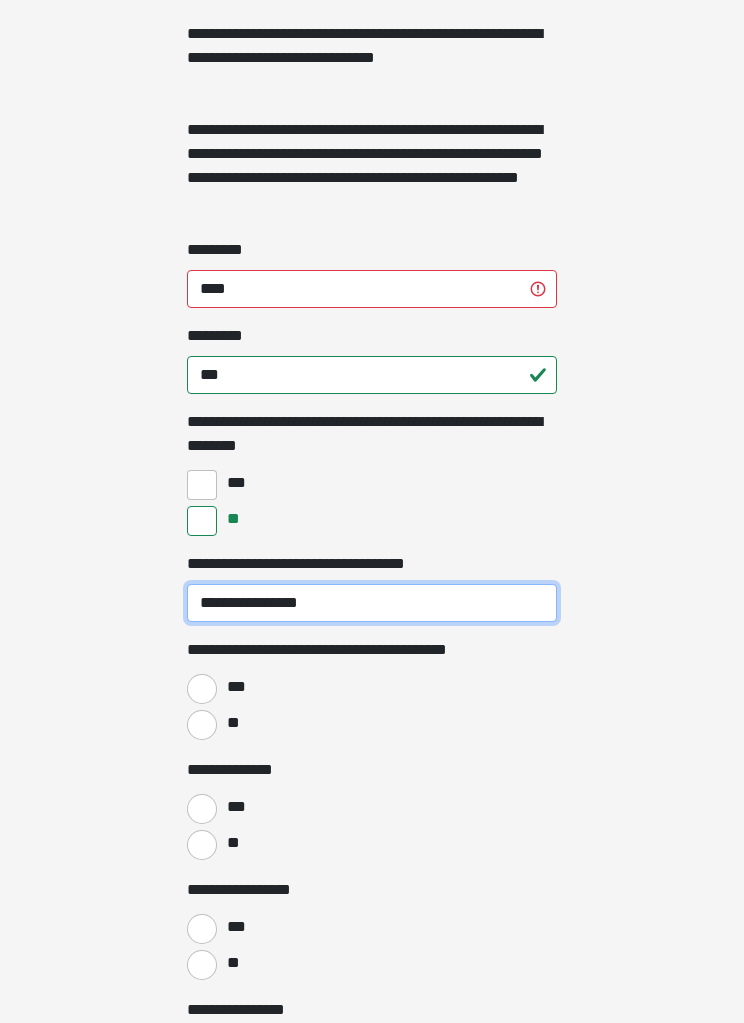 type on "**********" 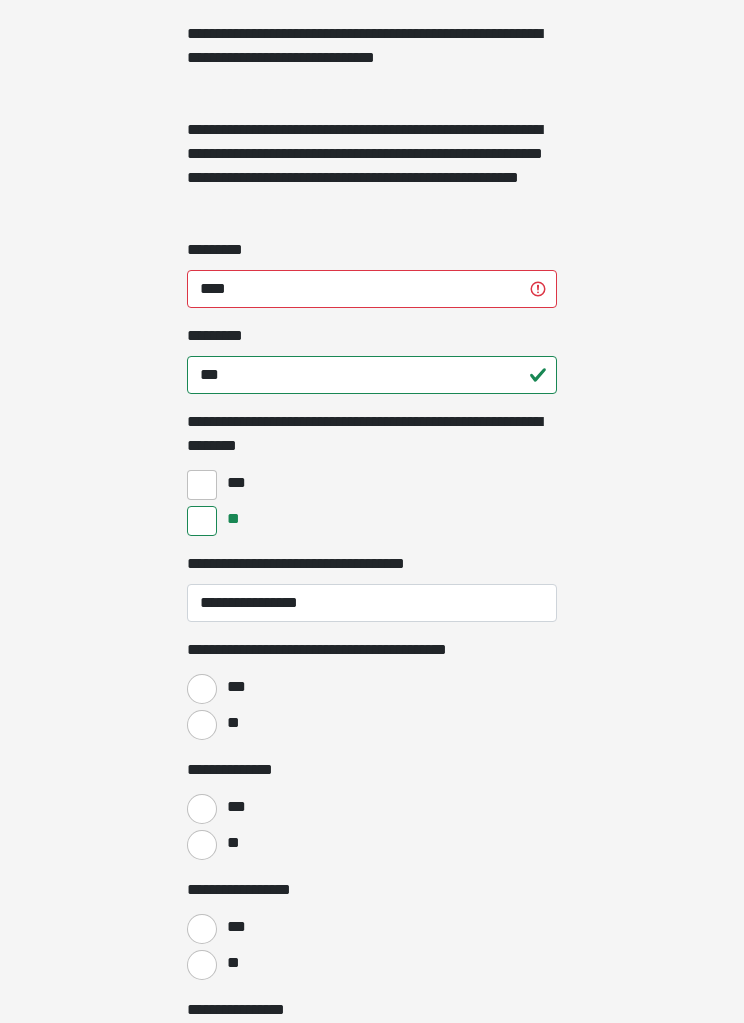 click on "**" at bounding box center [232, 723] 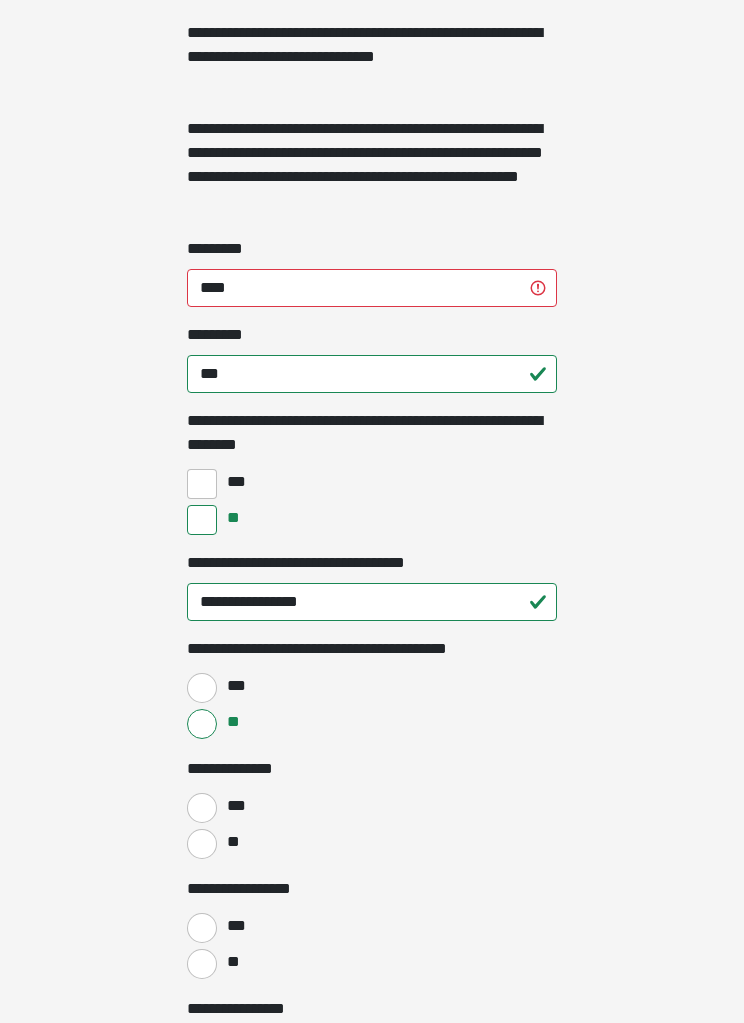 click on "***" at bounding box center (235, 806) 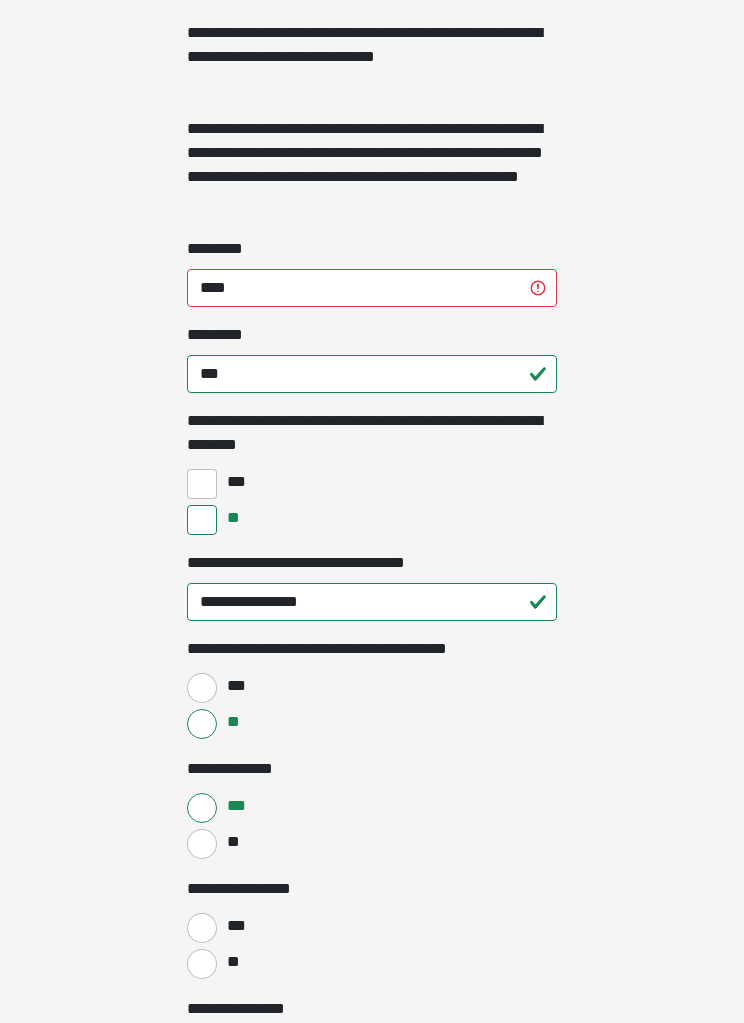 click on "**" at bounding box center (232, 962) 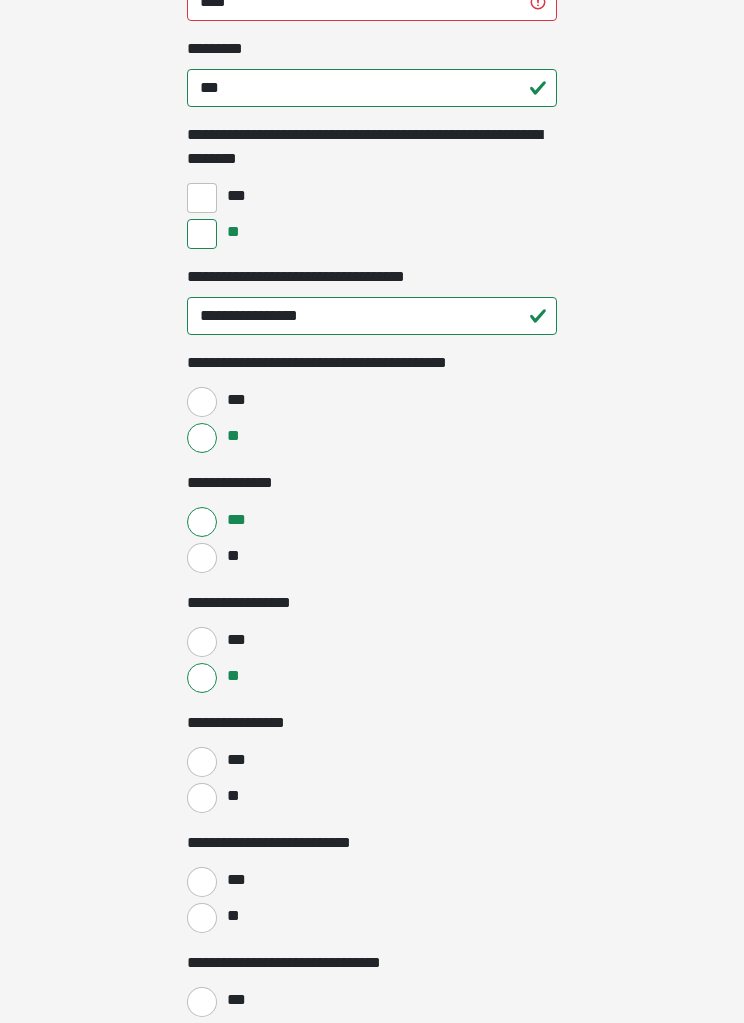 scroll, scrollTop: 636, scrollLeft: 0, axis: vertical 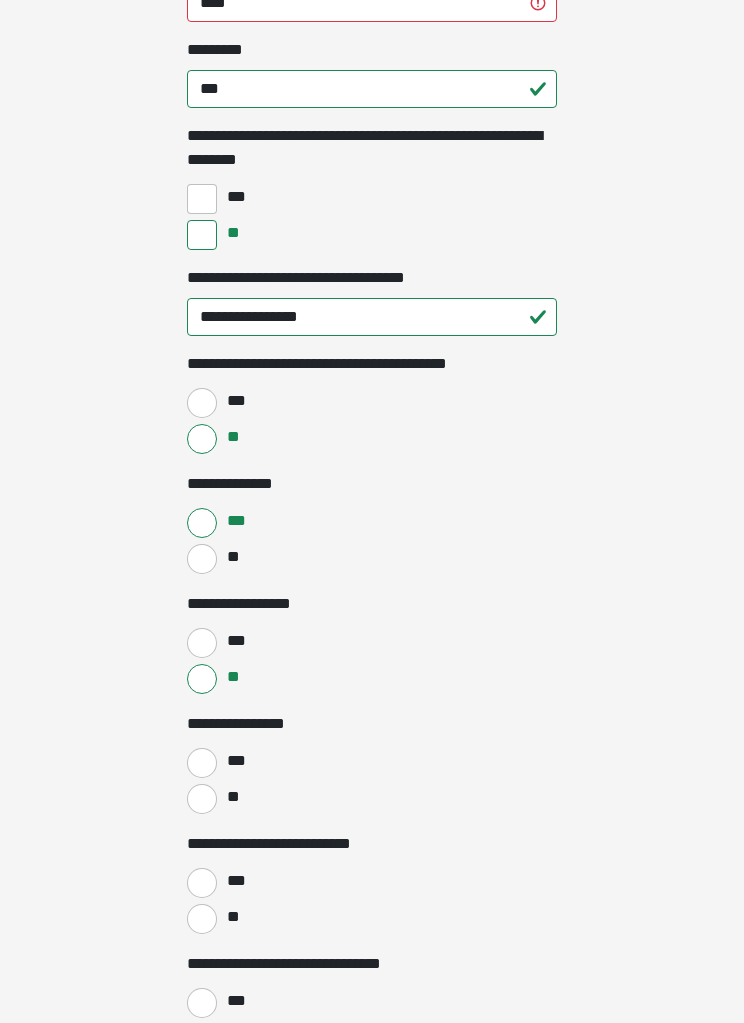 click on "**" at bounding box center (202, 799) 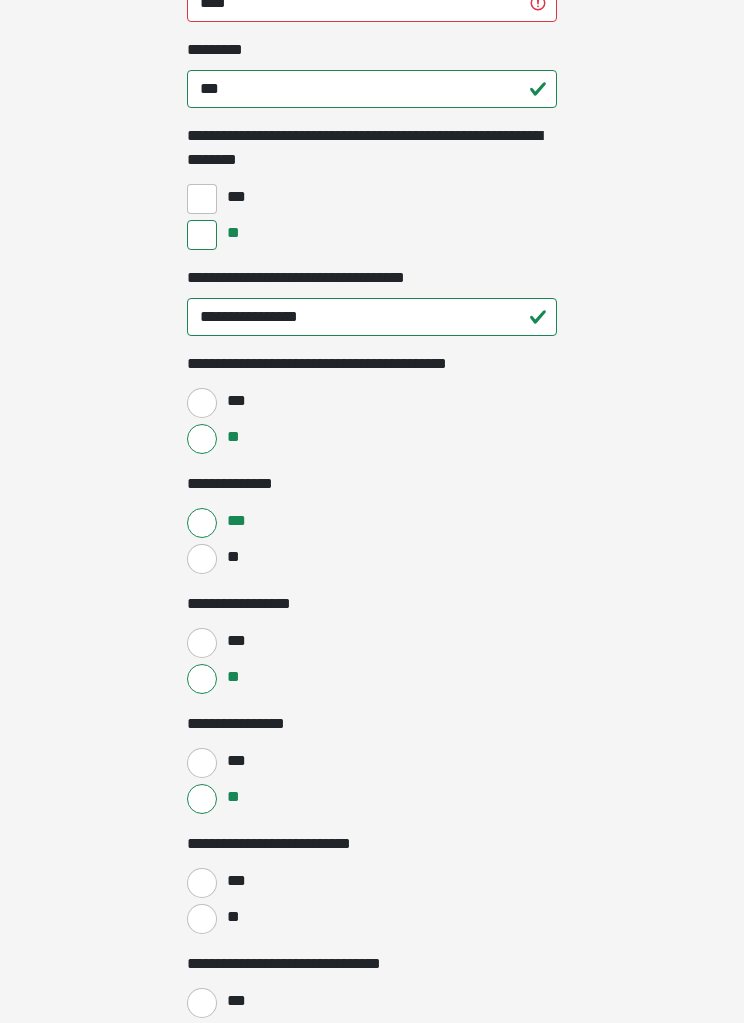 click on "**" at bounding box center (232, 917) 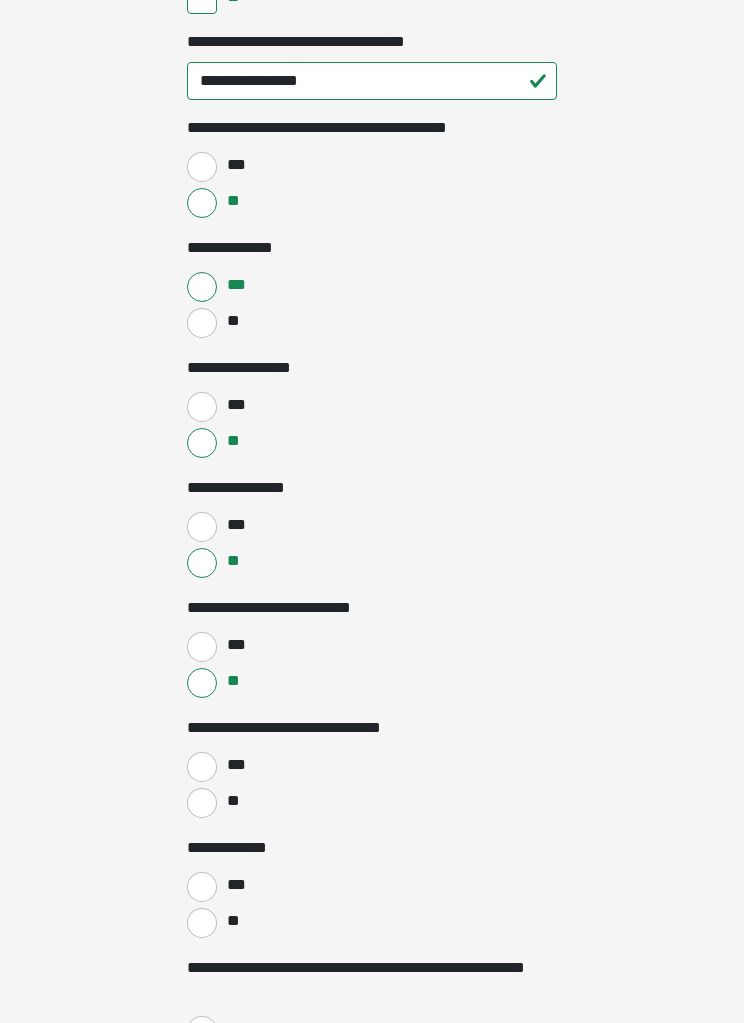 scroll, scrollTop: 883, scrollLeft: 0, axis: vertical 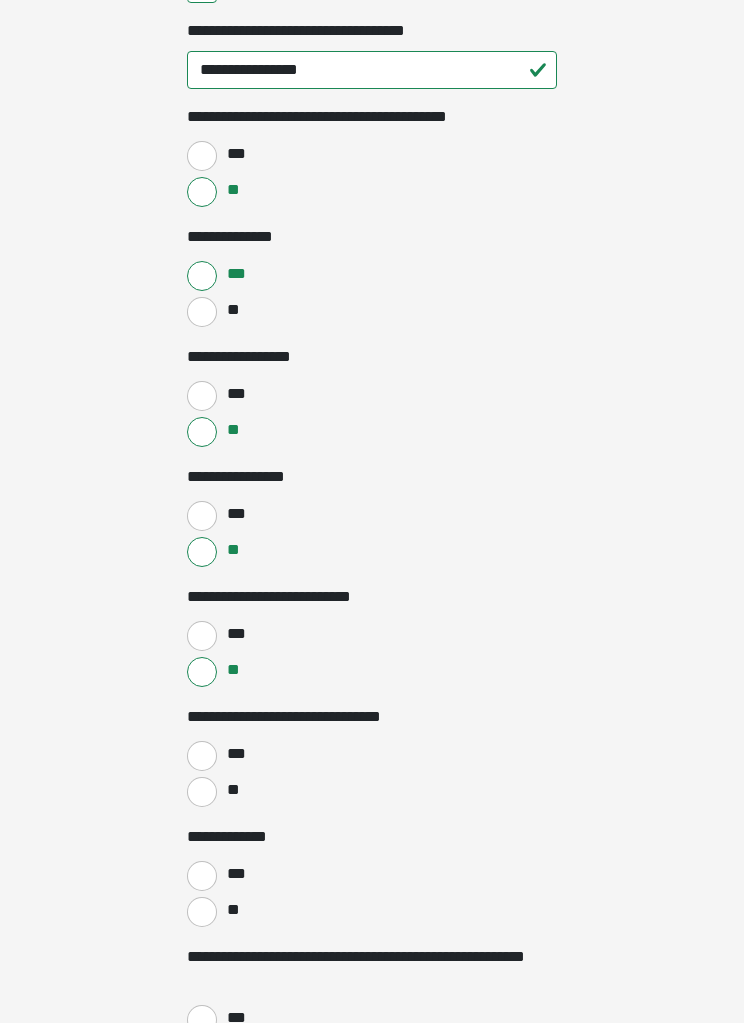 click on "**" at bounding box center (202, 792) 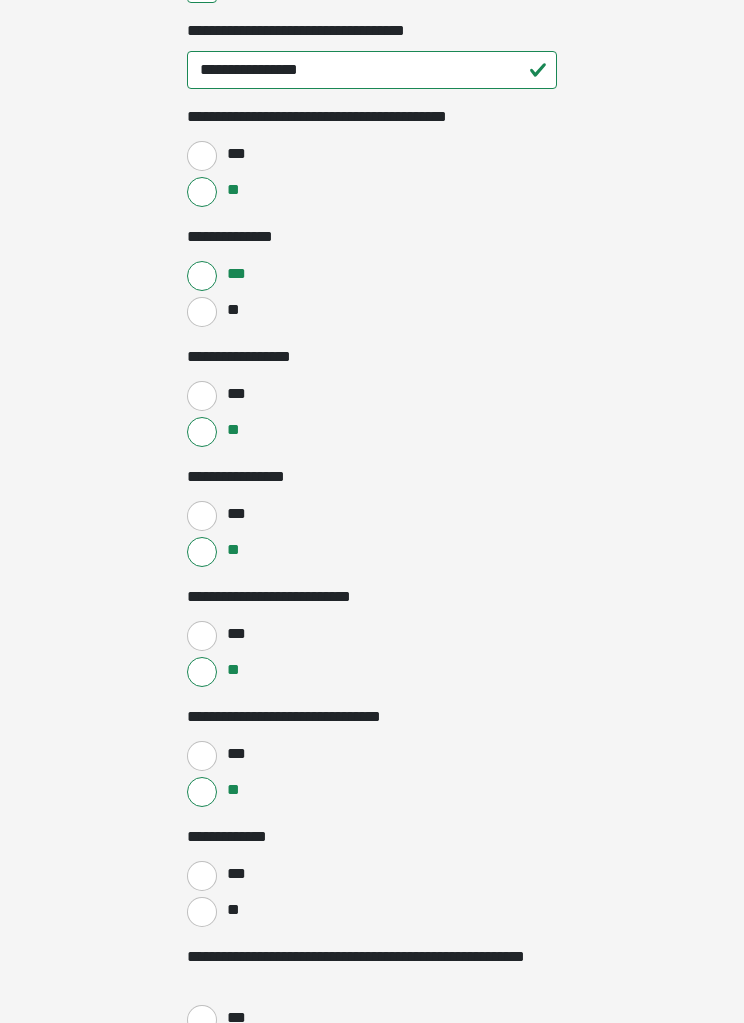 click on "**" at bounding box center [232, 910] 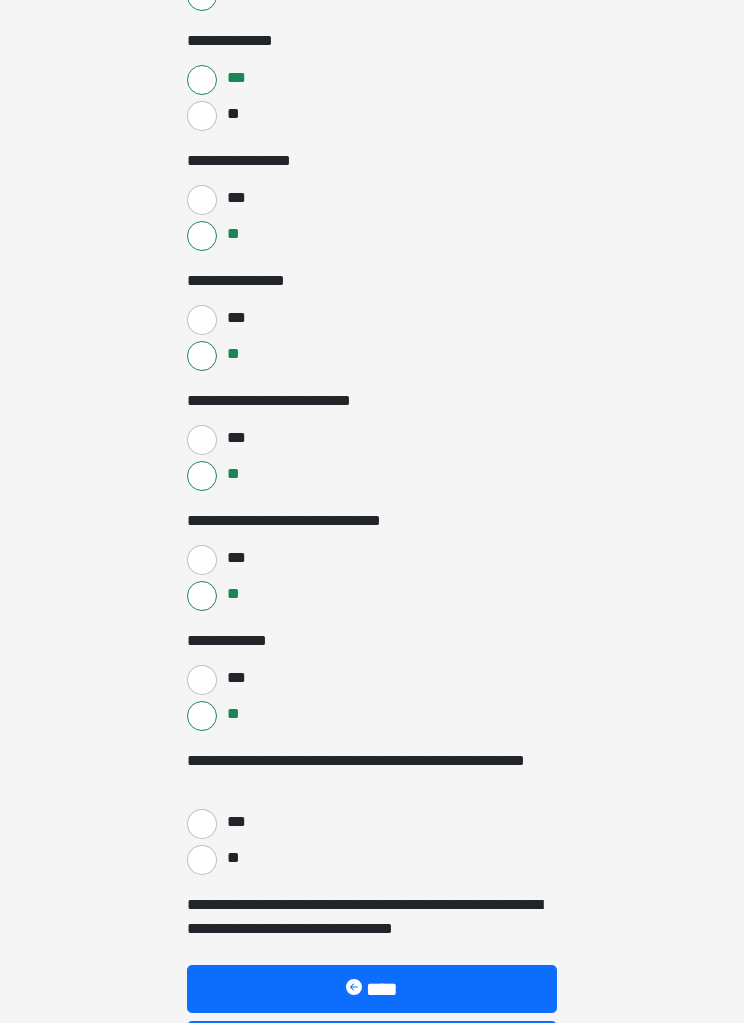 scroll, scrollTop: 1079, scrollLeft: 0, axis: vertical 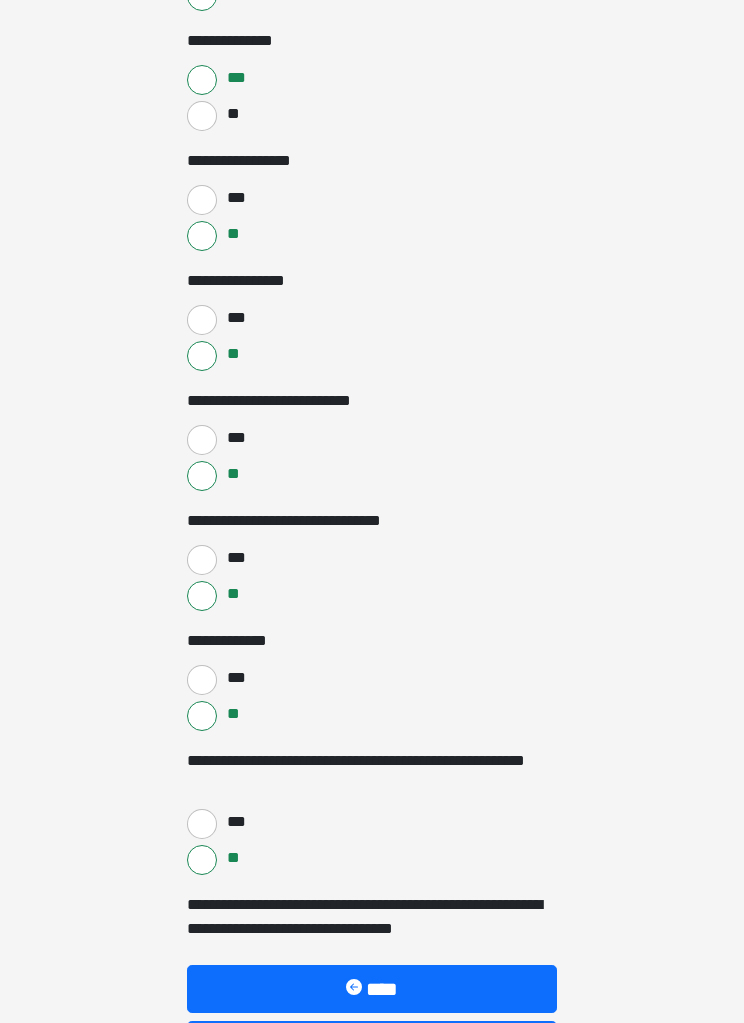 click at bounding box center (392, 1045) 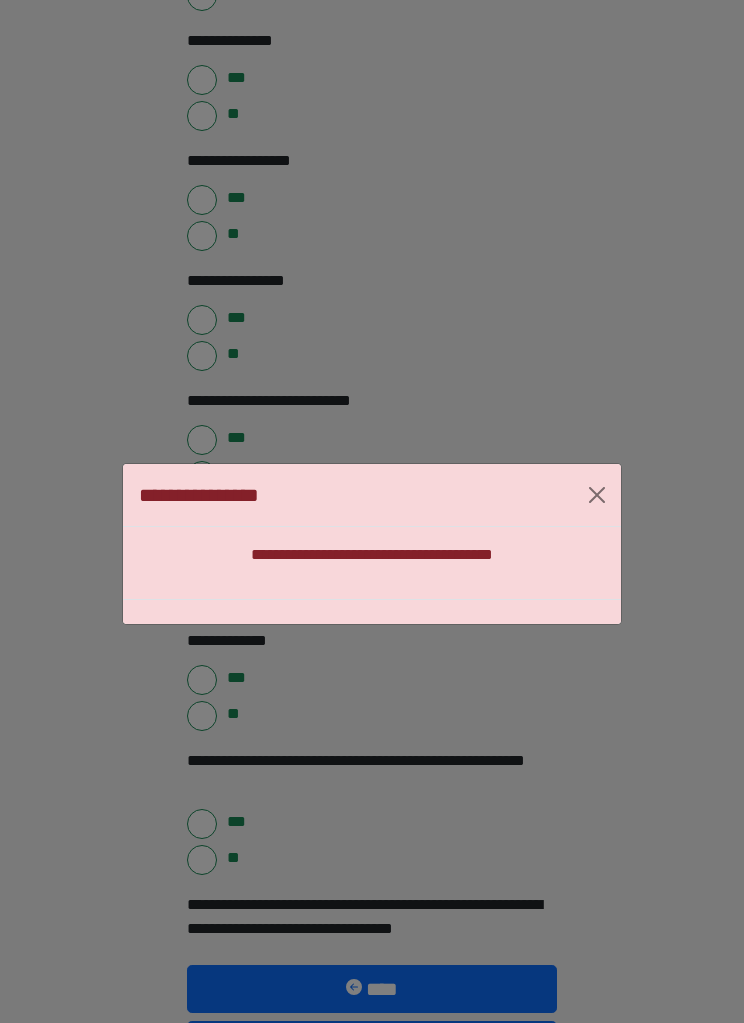 click on "**********" at bounding box center [372, 544] 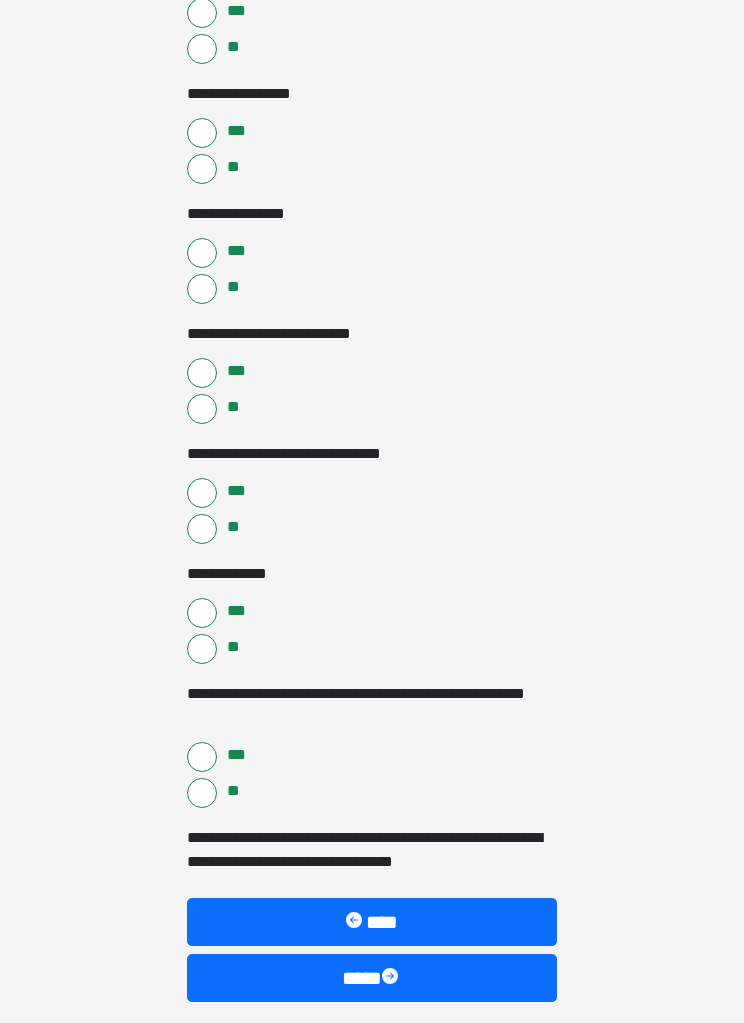 scroll, scrollTop: 1162, scrollLeft: 0, axis: vertical 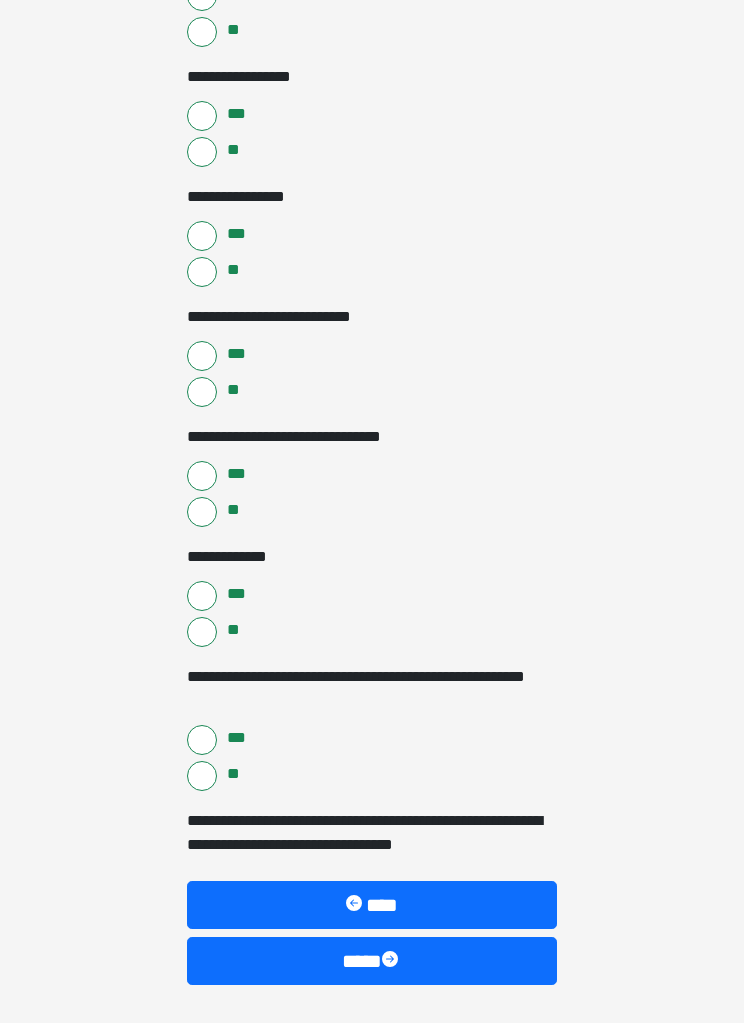 click on "****" at bounding box center (372, 962) 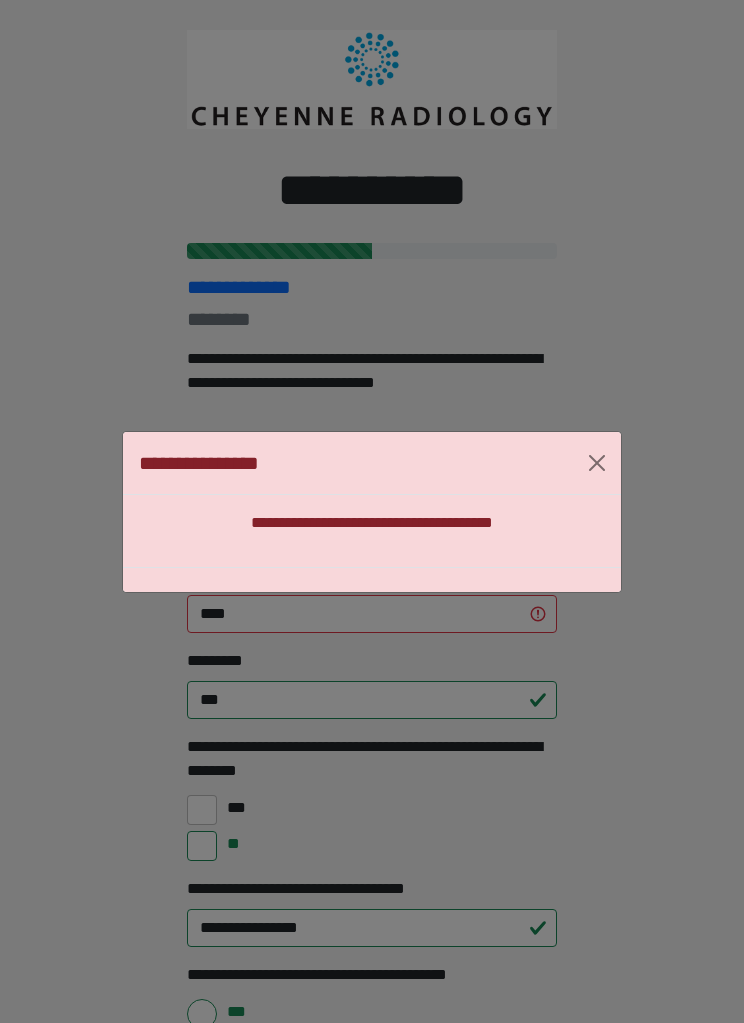 scroll, scrollTop: 0, scrollLeft: 0, axis: both 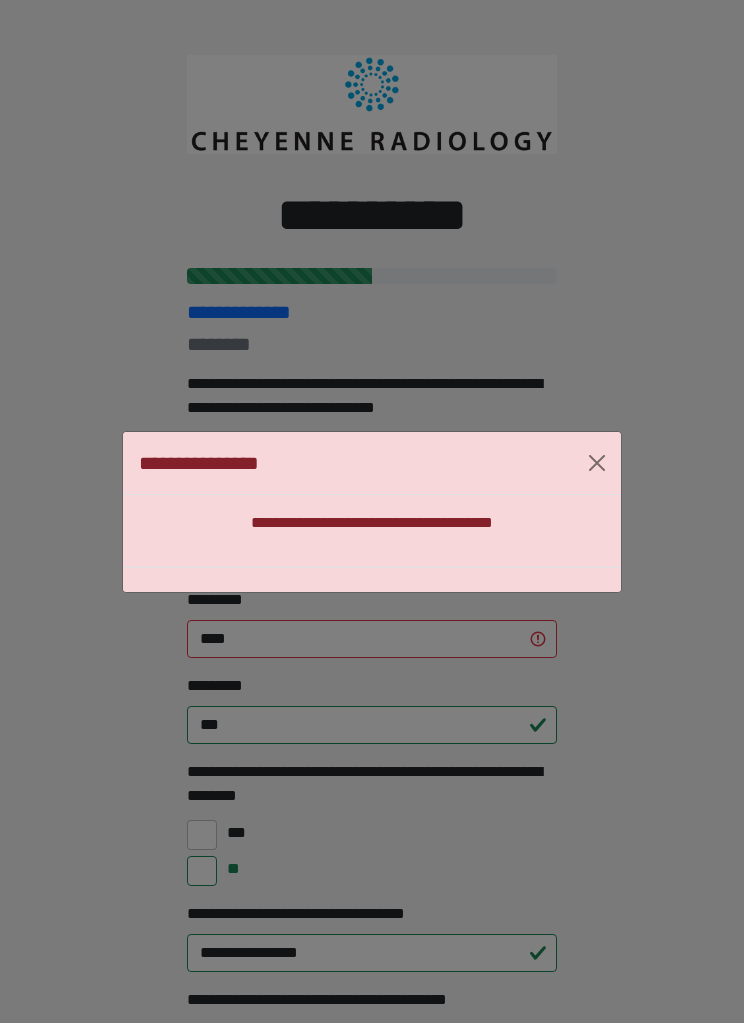click on "**********" at bounding box center [372, 463] 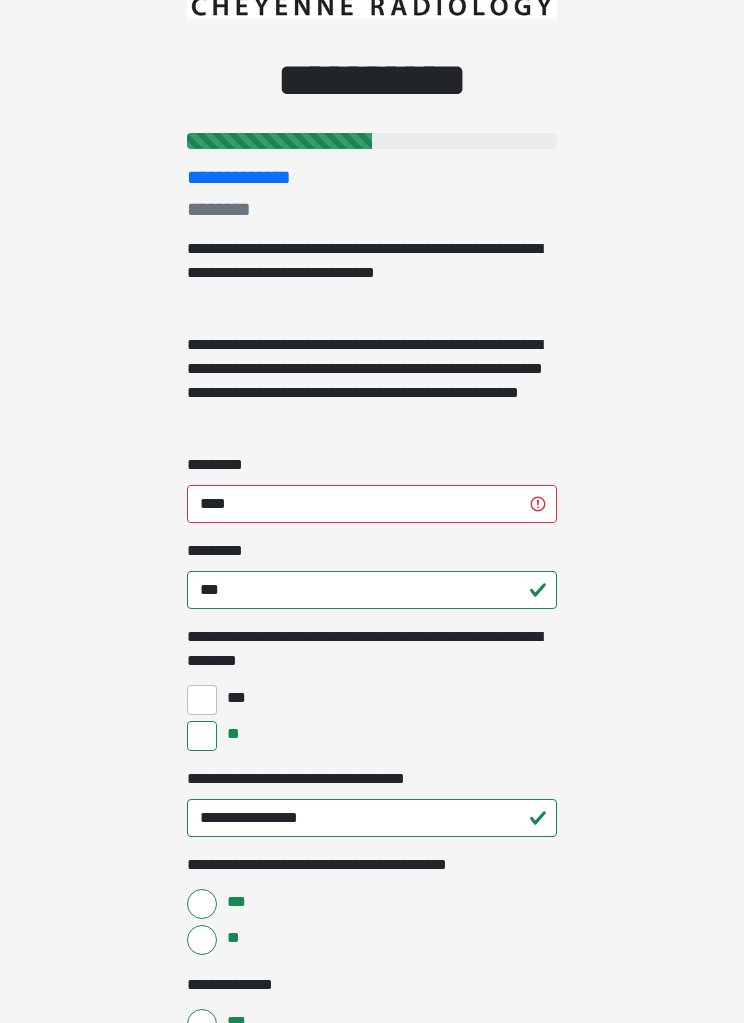 scroll, scrollTop: 139, scrollLeft: 0, axis: vertical 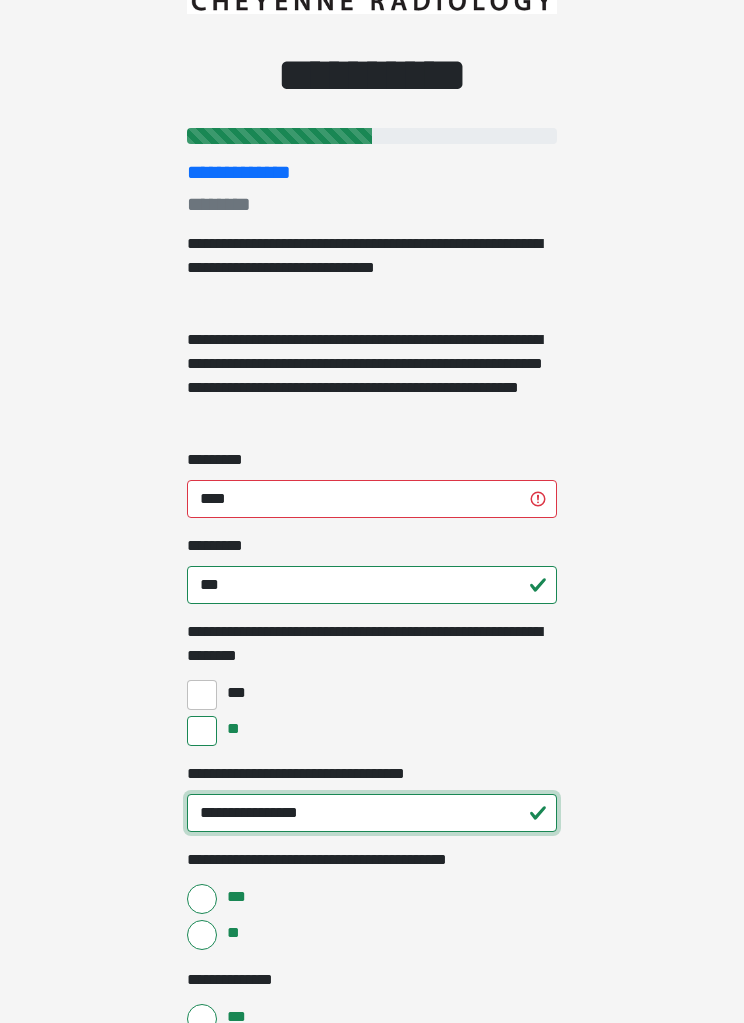 click on "**********" at bounding box center [372, 814] 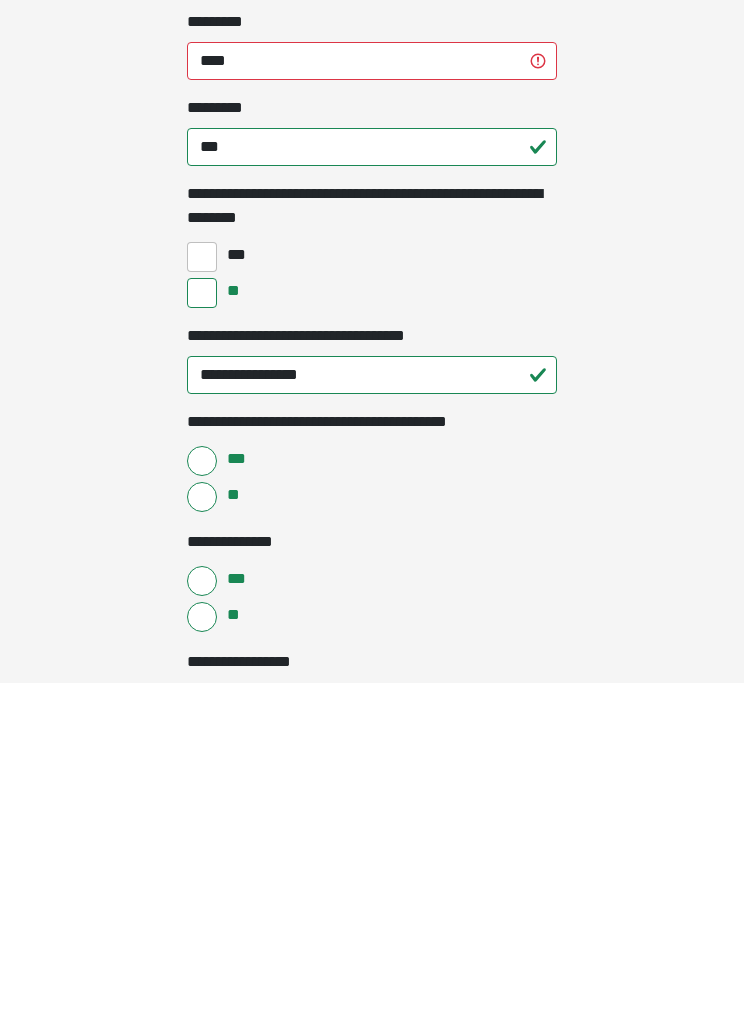 click on "**********" at bounding box center (372, 273) 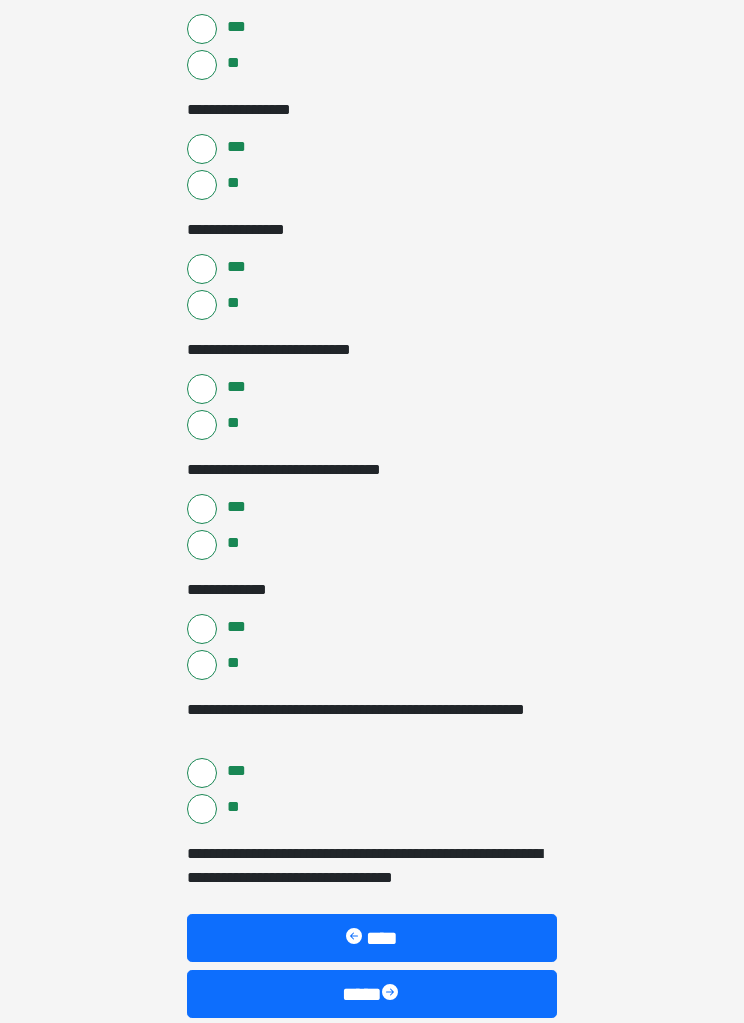 scroll, scrollTop: 1162, scrollLeft: 0, axis: vertical 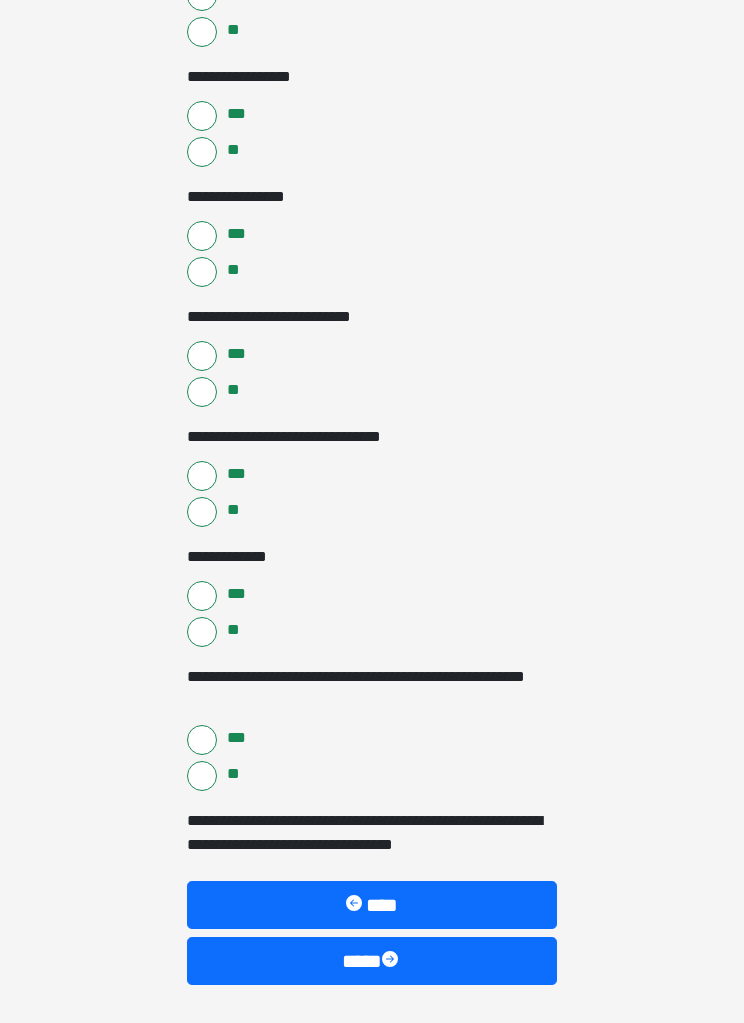 click on "****" at bounding box center (372, 906) 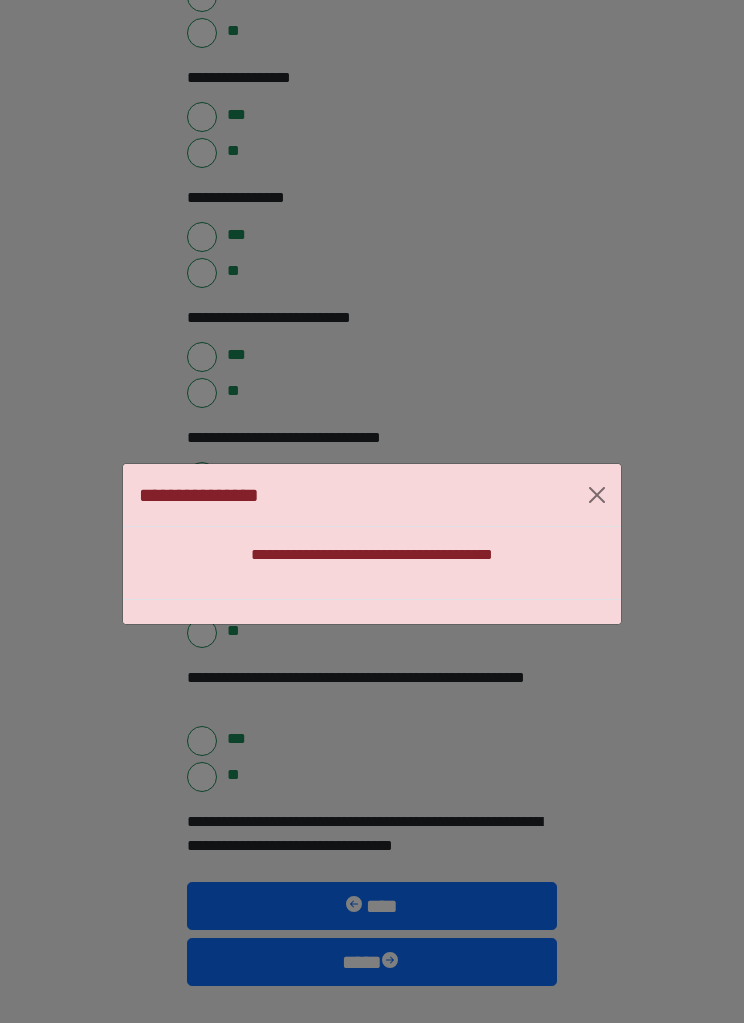 click on "**********" at bounding box center [372, 563] 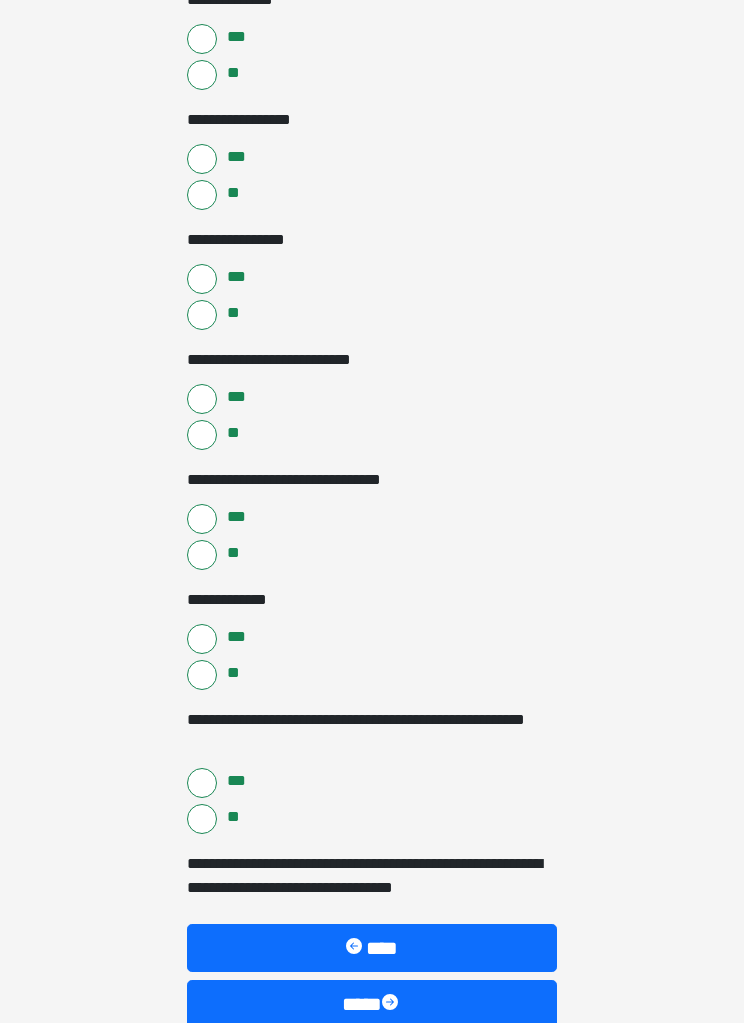 scroll, scrollTop: 1162, scrollLeft: 0, axis: vertical 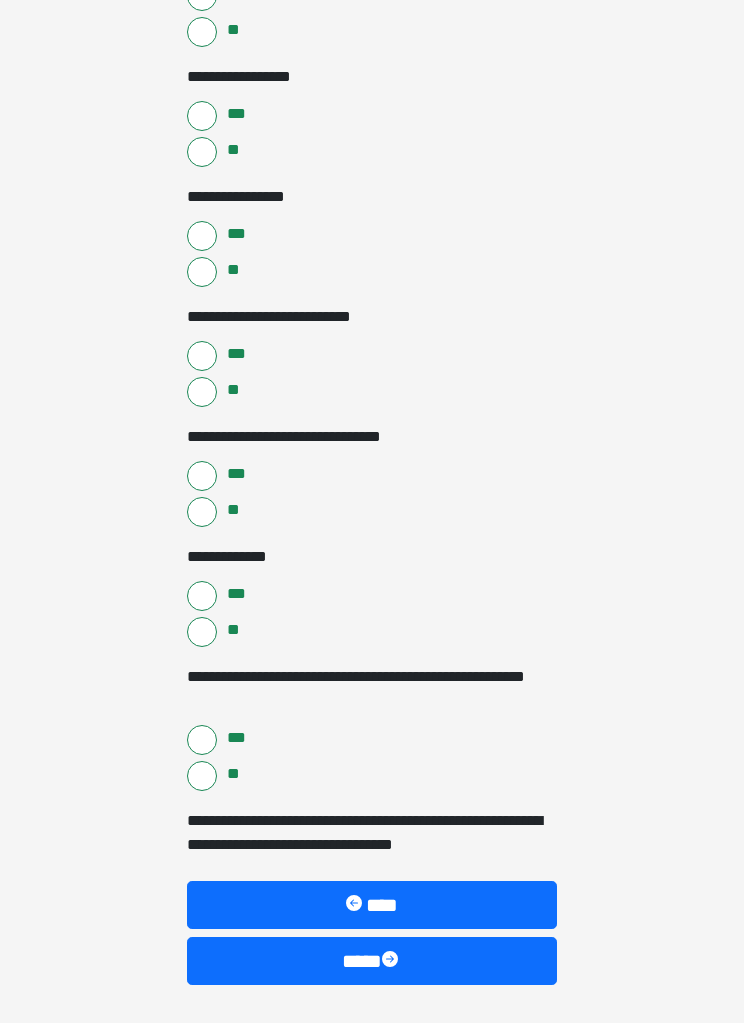 click at bounding box center [356, 906] 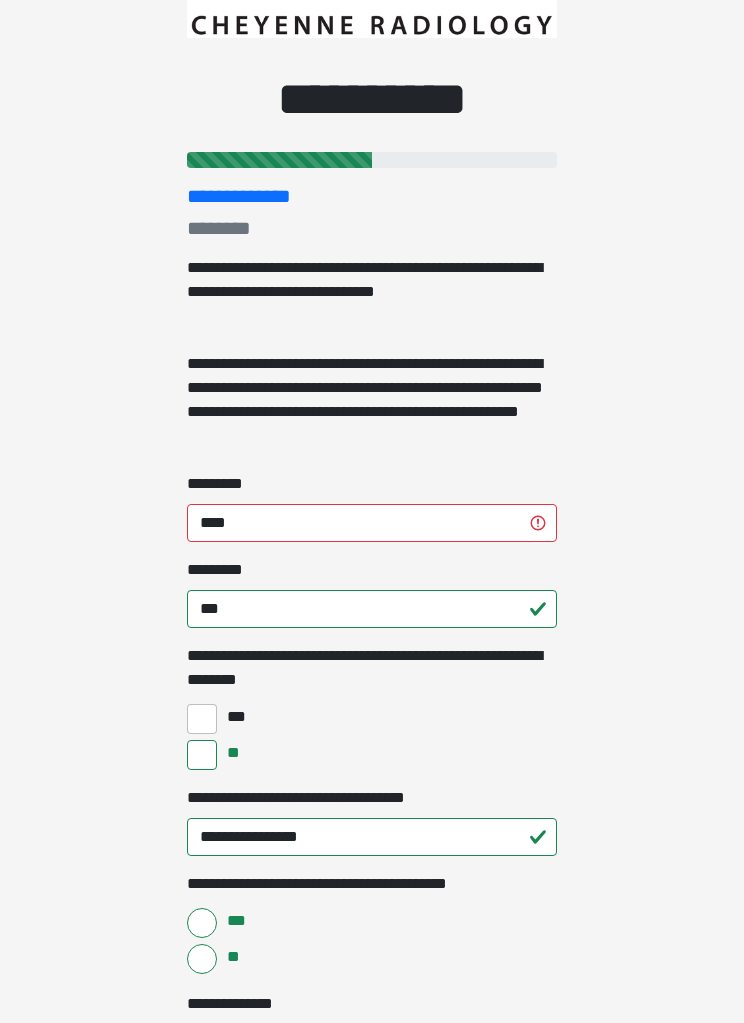 scroll, scrollTop: 0, scrollLeft: 0, axis: both 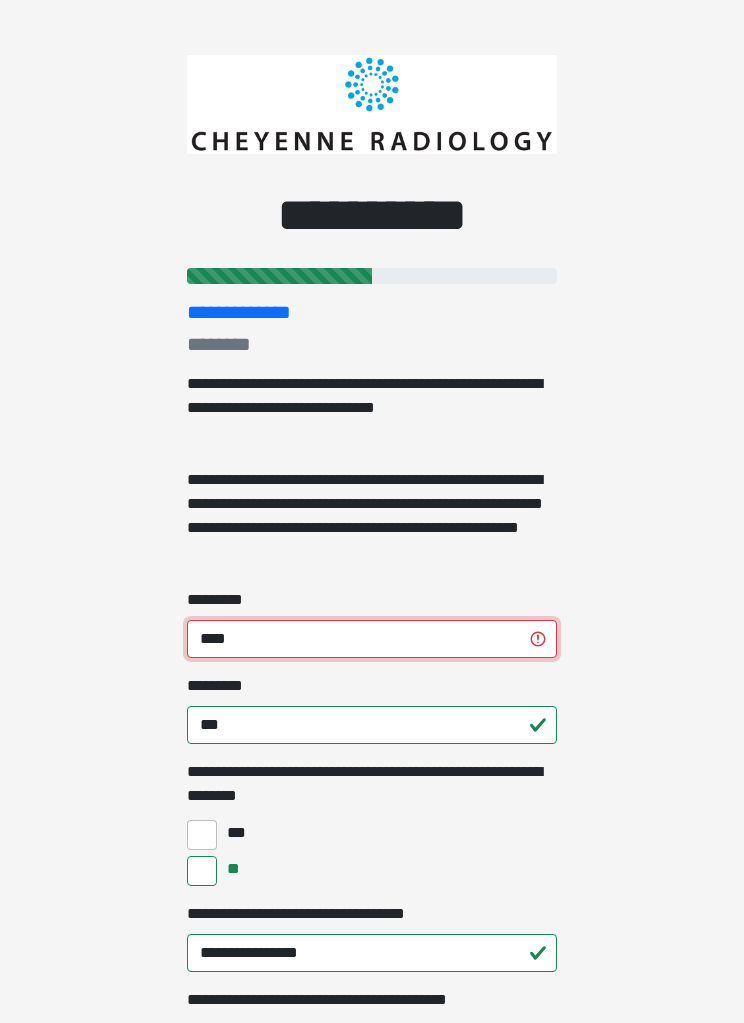 click on "****" at bounding box center (372, 639) 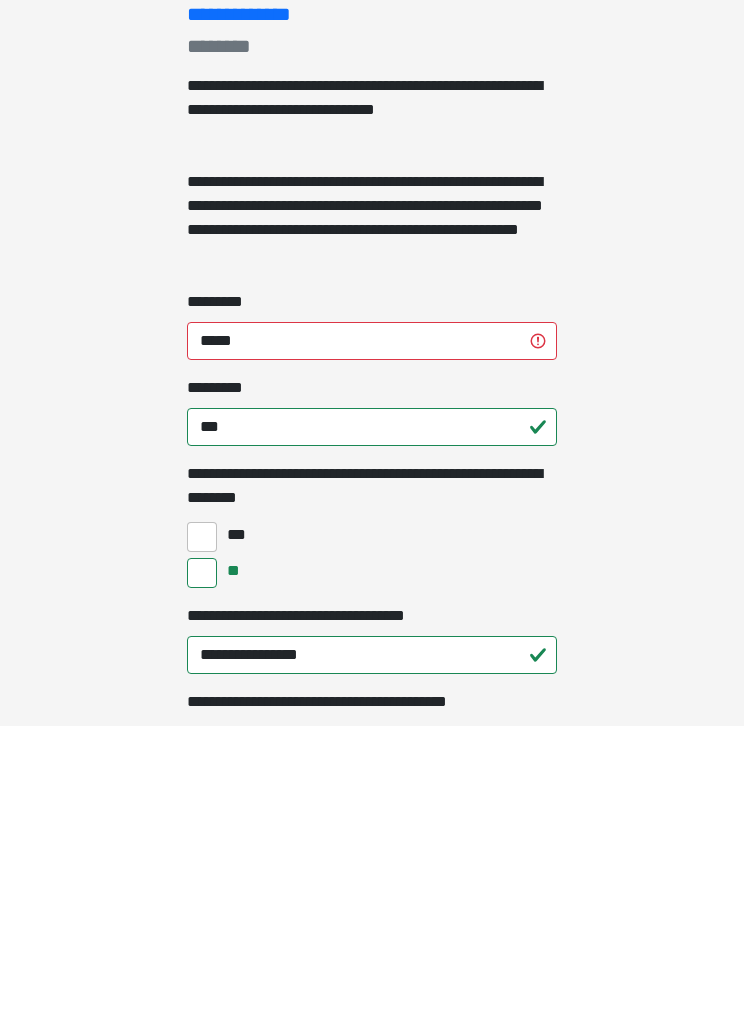 click on "**********" at bounding box center [372, 511] 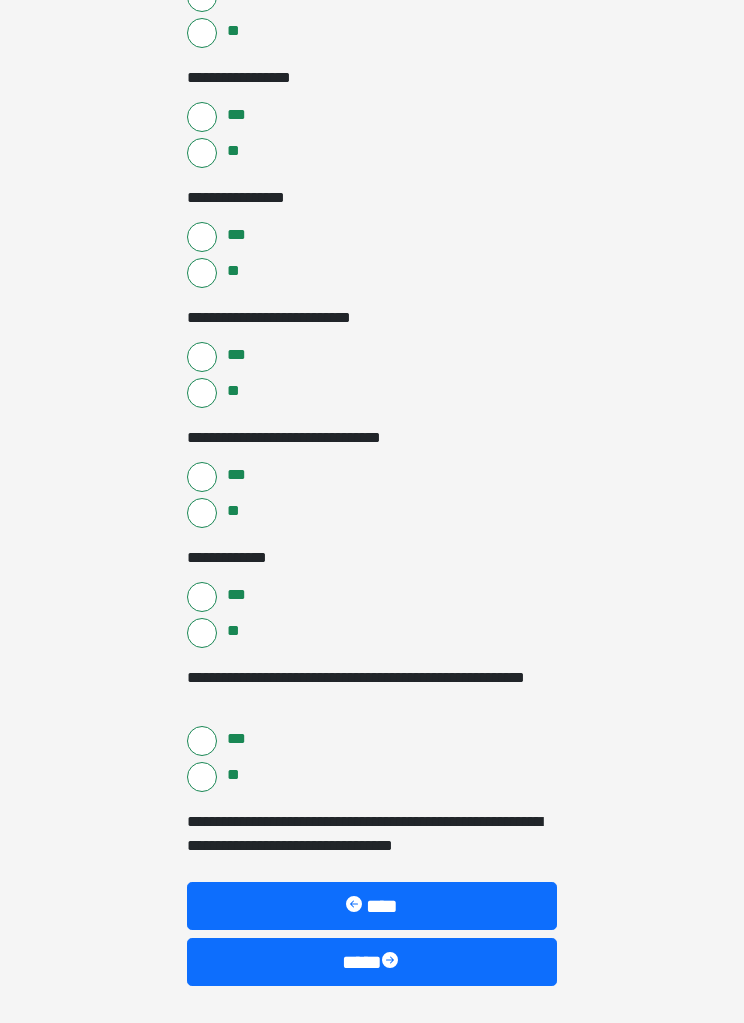 scroll, scrollTop: 1162, scrollLeft: 0, axis: vertical 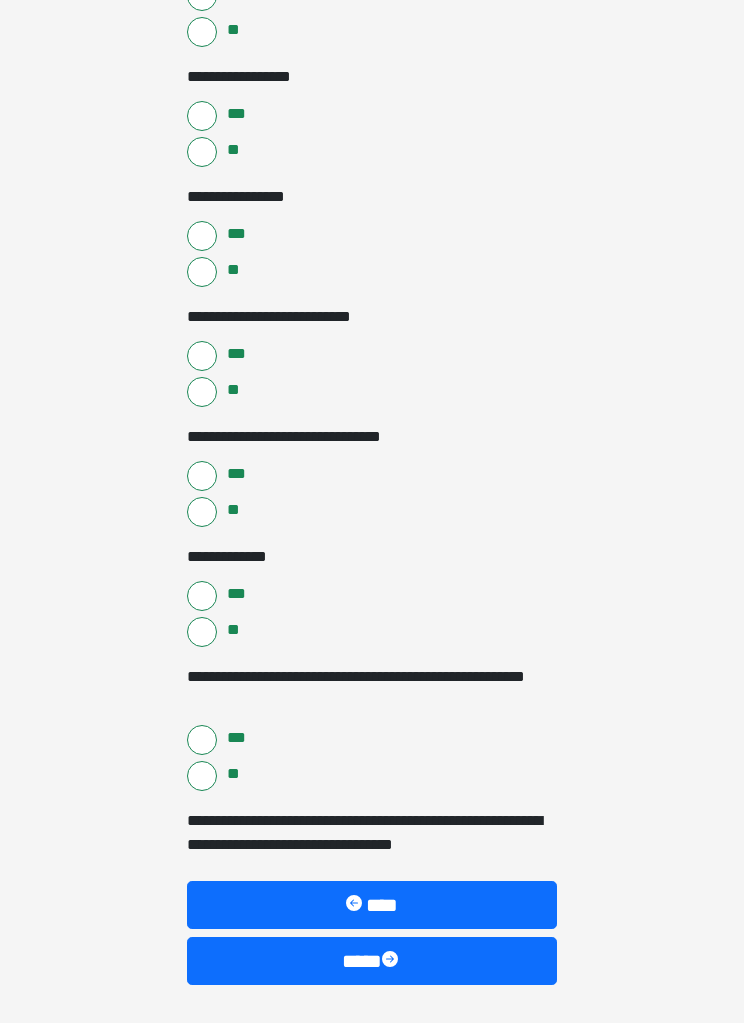 click at bounding box center [392, 962] 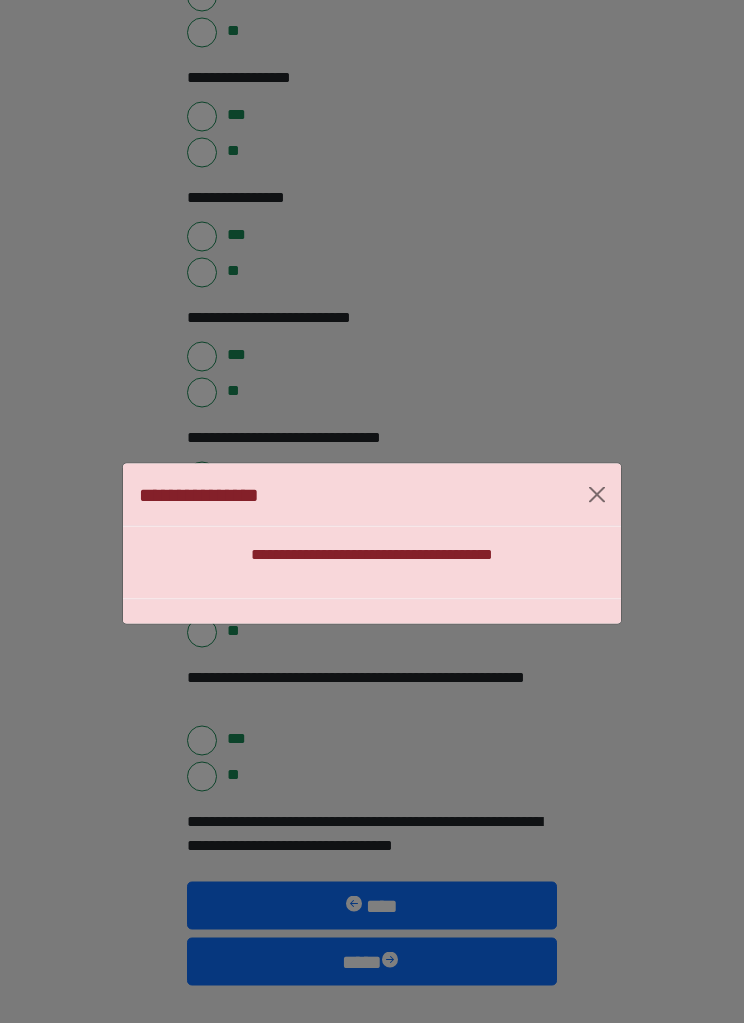 scroll, scrollTop: 1162, scrollLeft: 0, axis: vertical 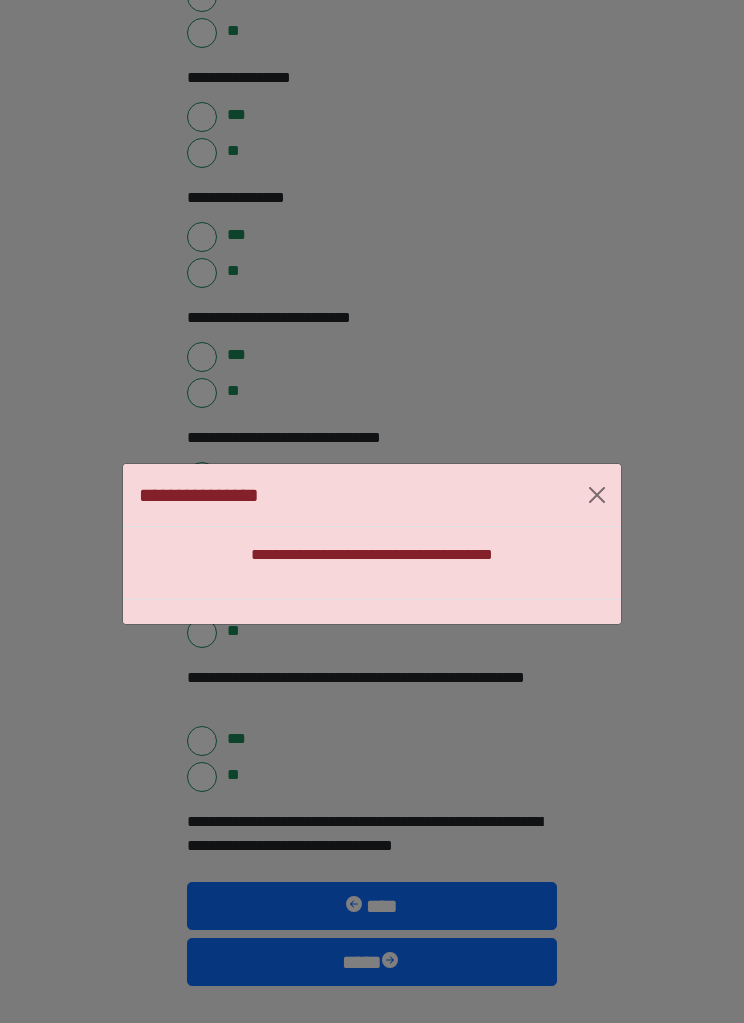 click on "**********" at bounding box center [372, 544] 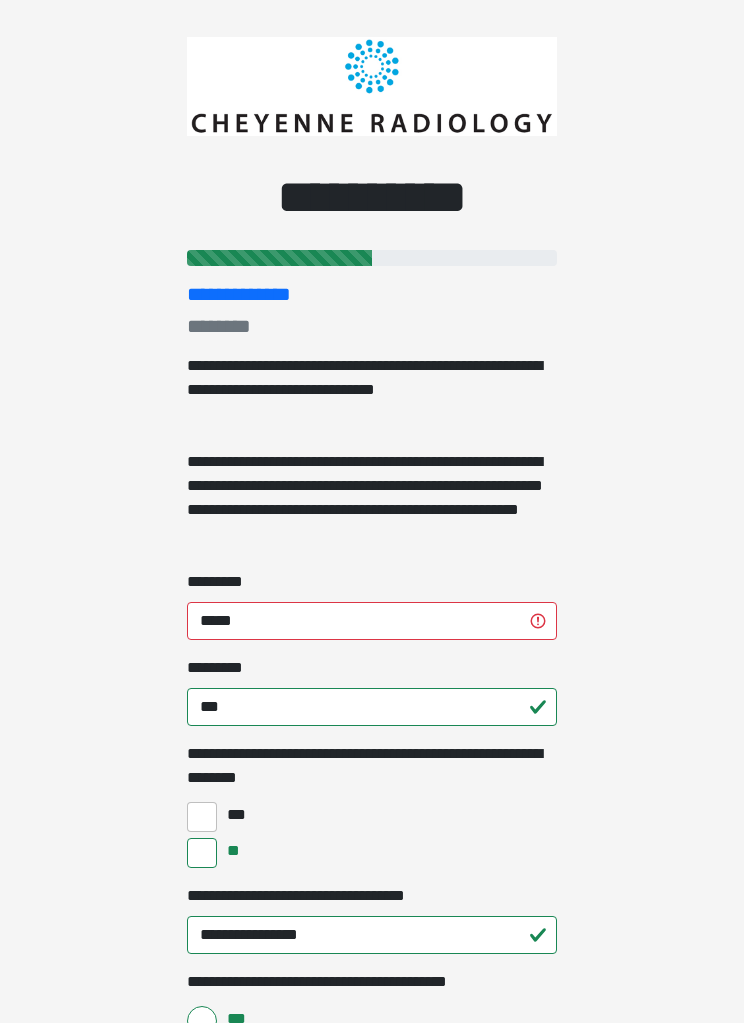 scroll, scrollTop: 0, scrollLeft: 0, axis: both 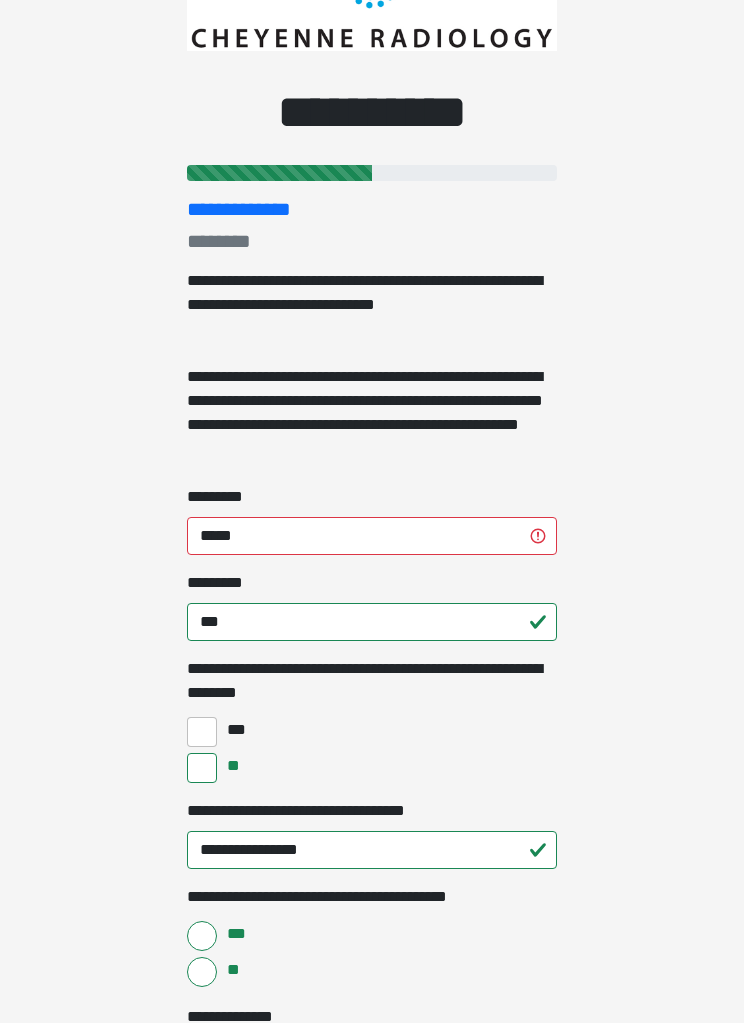 click on "**********" at bounding box center [372, 409] 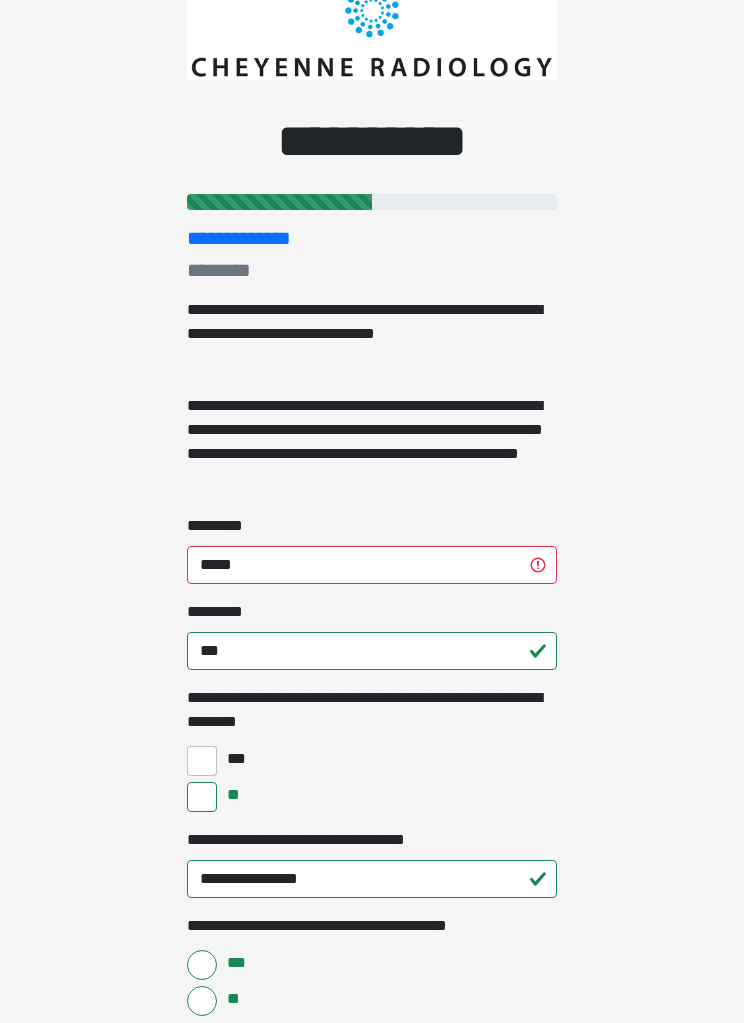 scroll, scrollTop: 0, scrollLeft: 0, axis: both 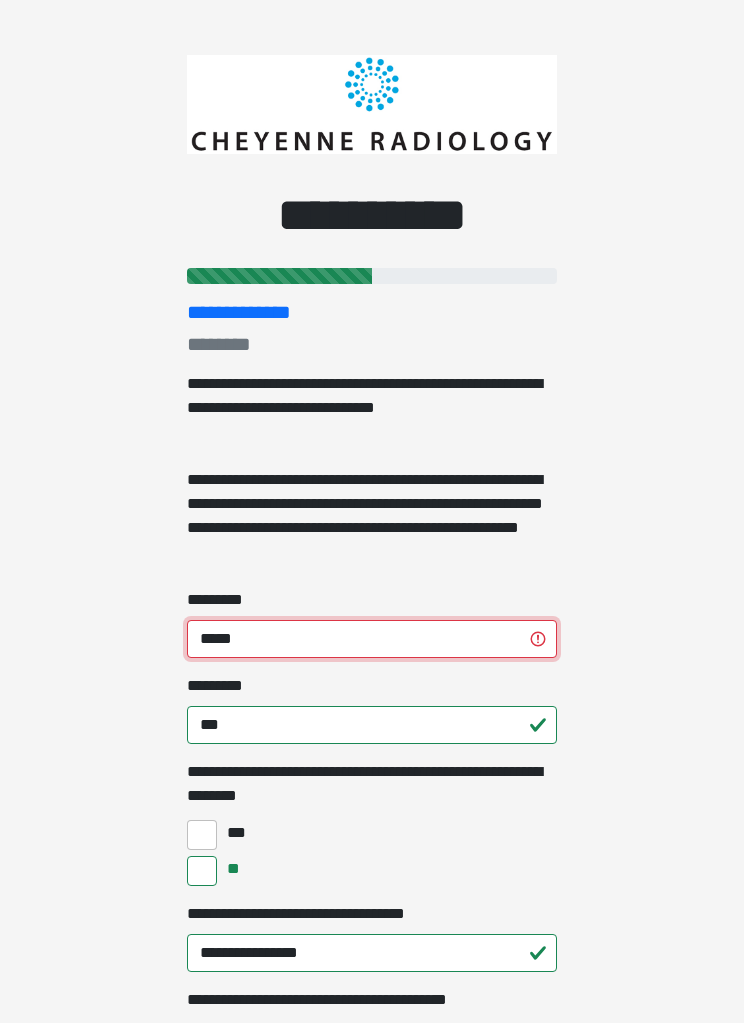 click on "*****" at bounding box center [372, 639] 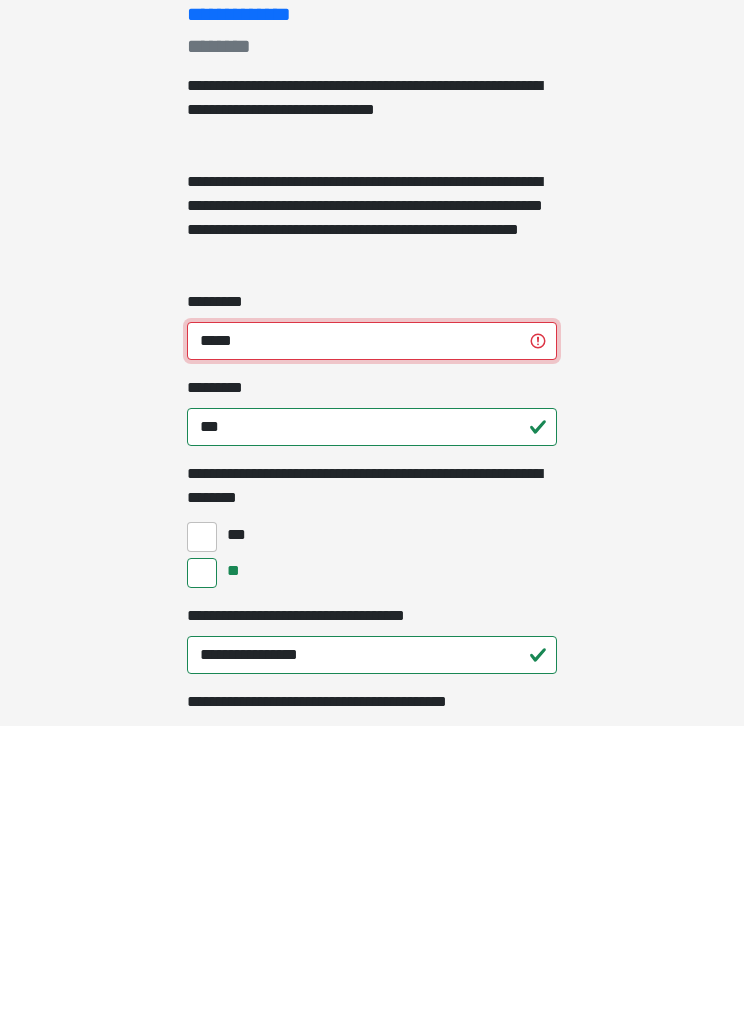 click on "*****" at bounding box center [372, 639] 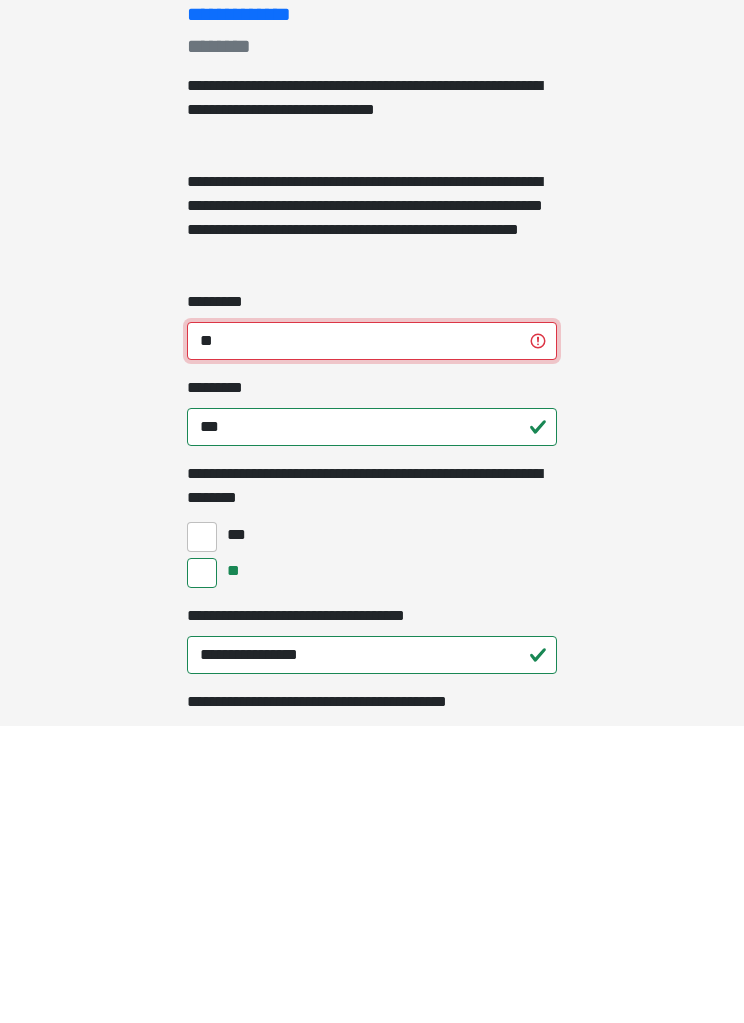 type on "***" 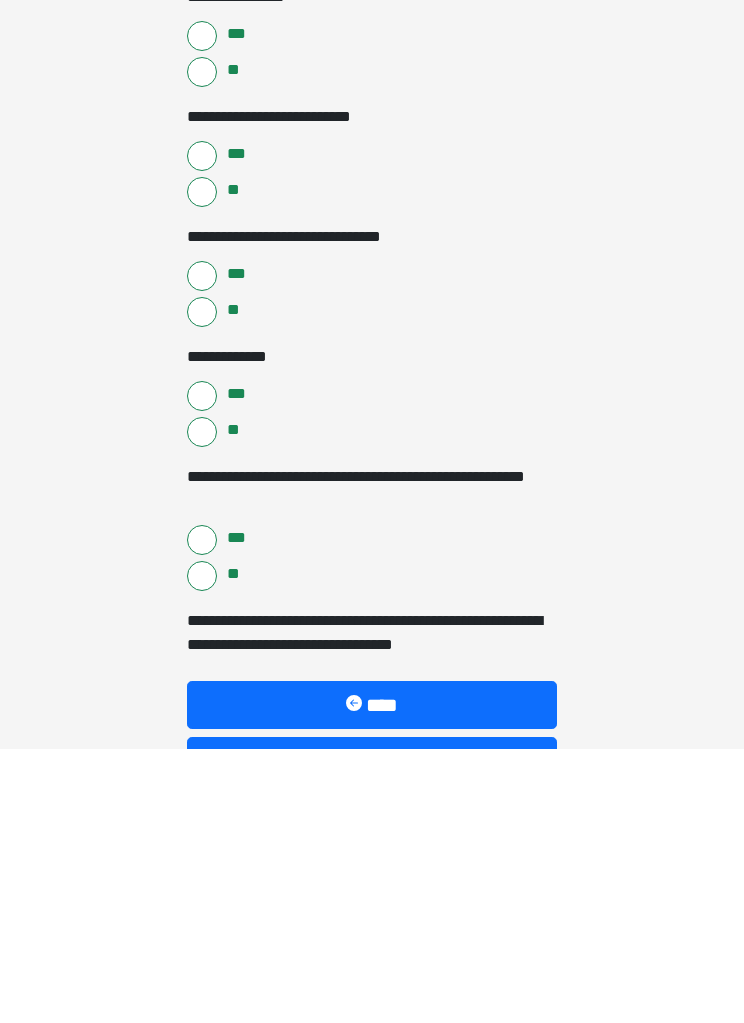 scroll, scrollTop: 1228, scrollLeft: 0, axis: vertical 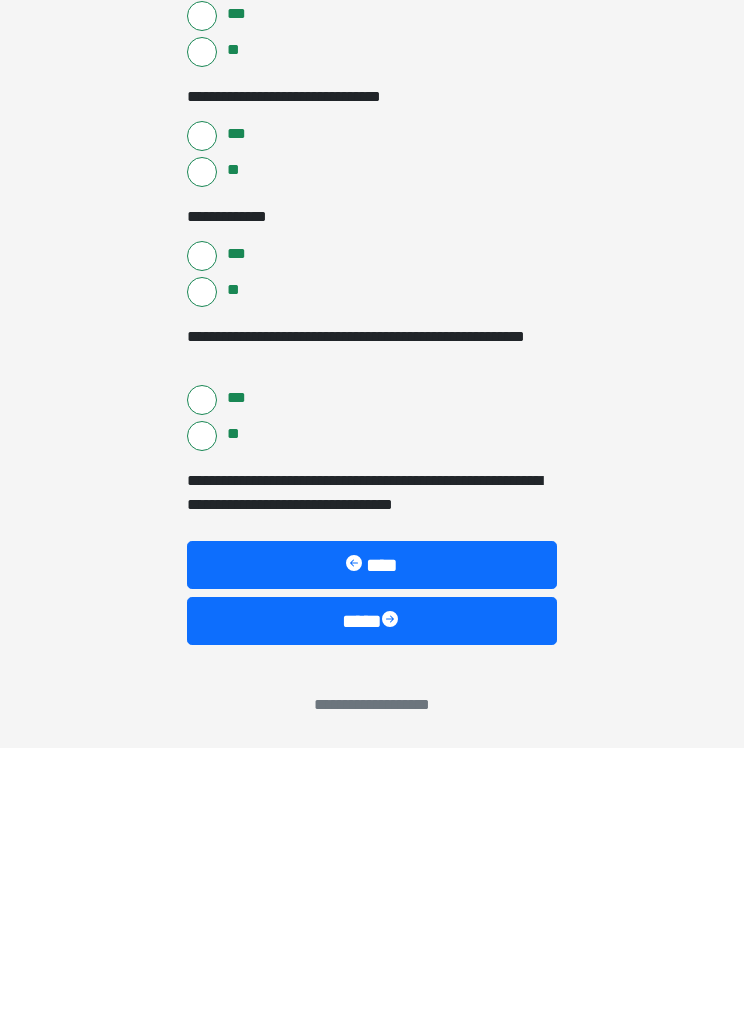 click at bounding box center (392, 896) 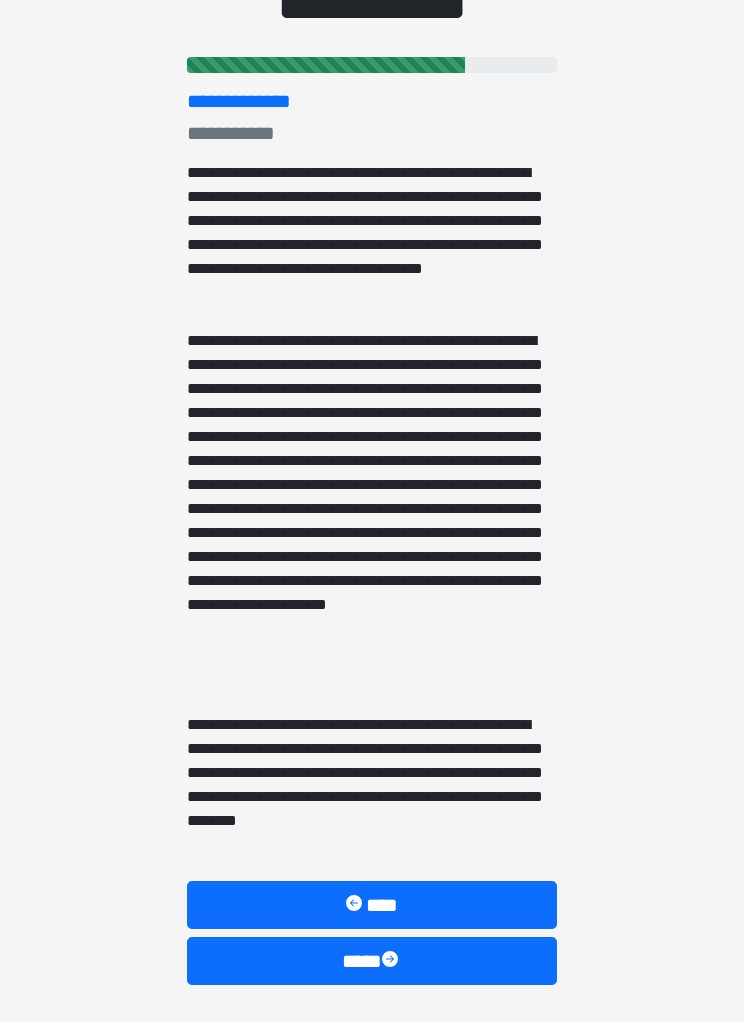 scroll, scrollTop: 210, scrollLeft: 0, axis: vertical 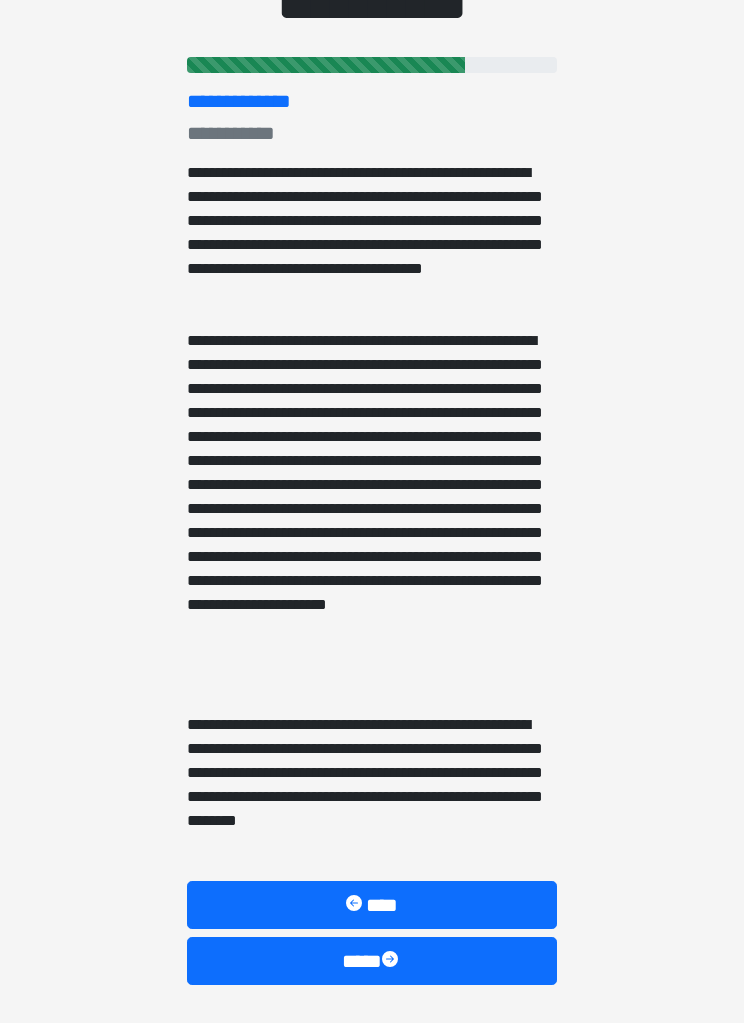 click at bounding box center [392, 962] 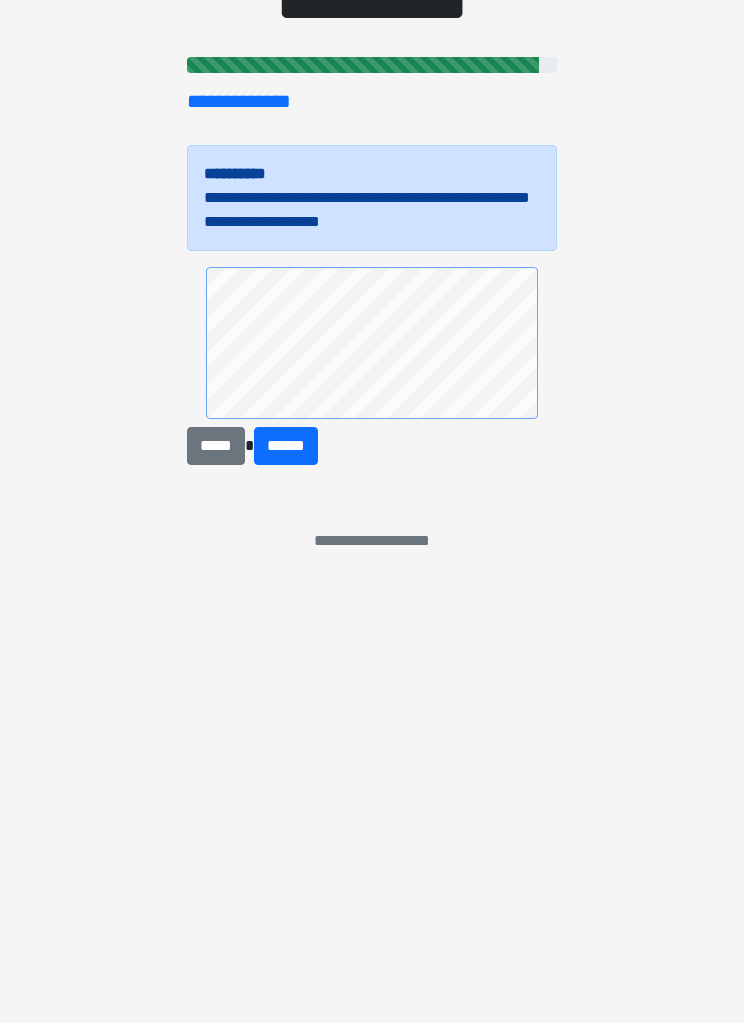 scroll, scrollTop: 0, scrollLeft: 0, axis: both 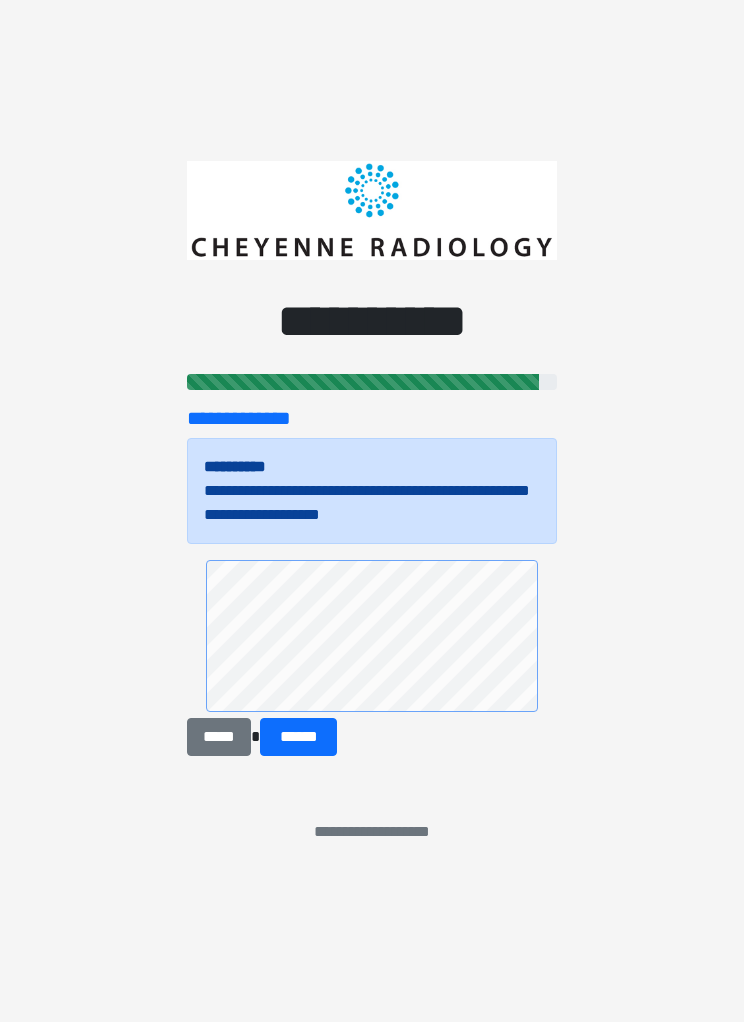 click on "******" at bounding box center [298, 738] 